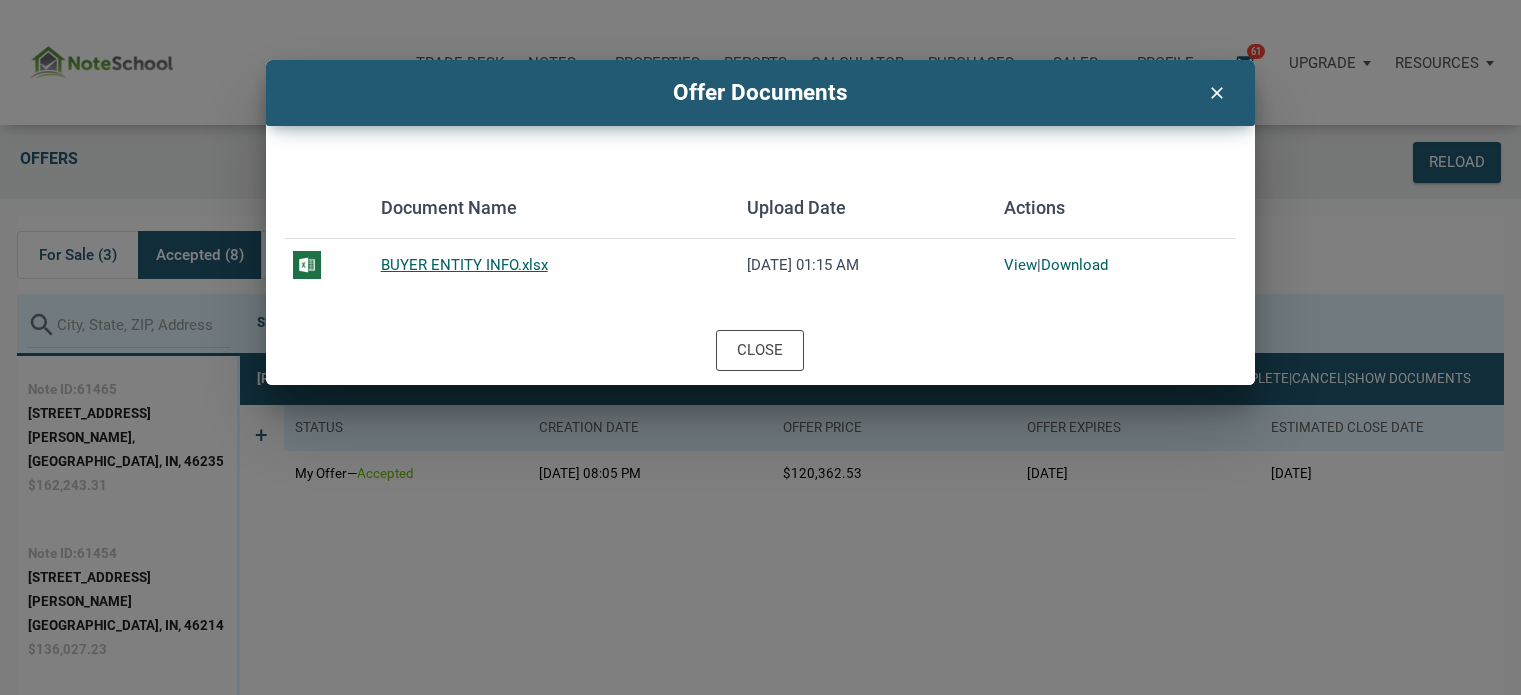 scroll, scrollTop: 124, scrollLeft: 0, axis: vertical 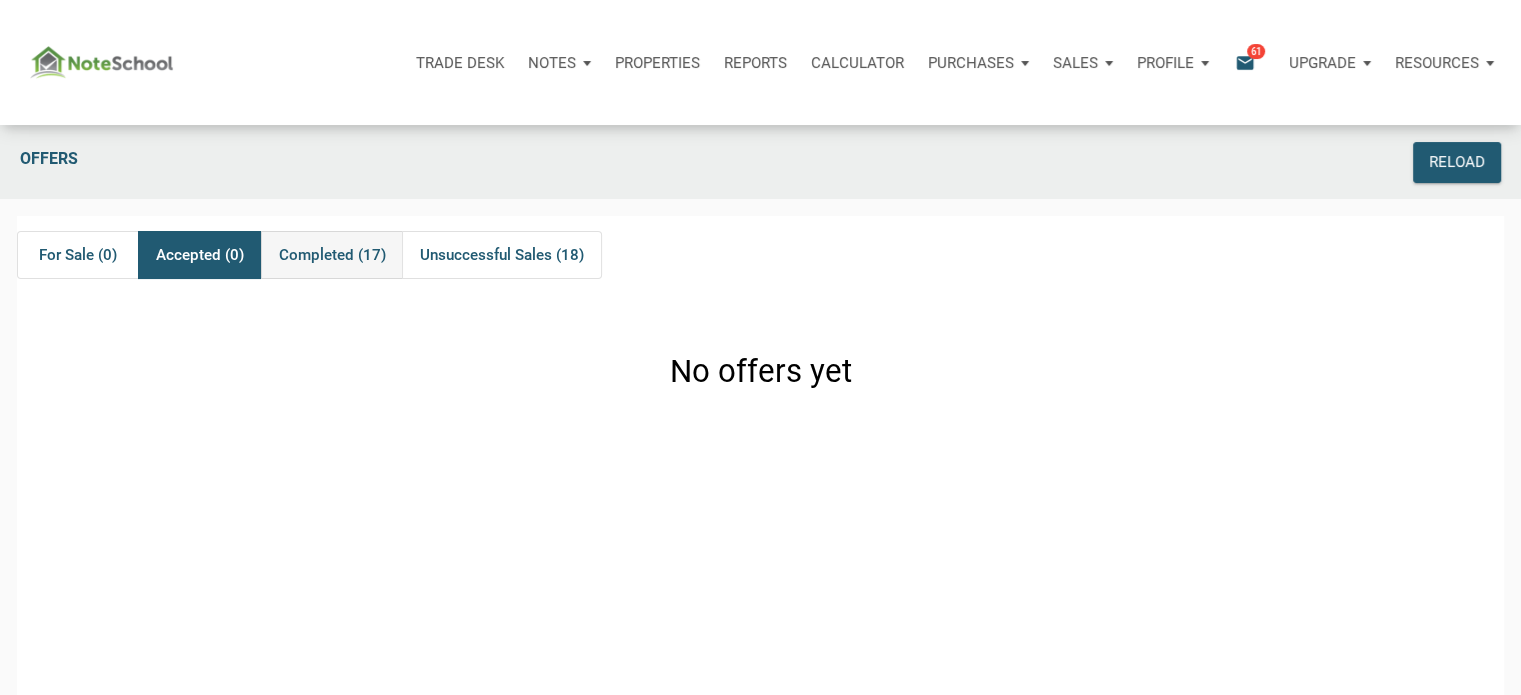 click on "Completed (17)" at bounding box center [332, 255] 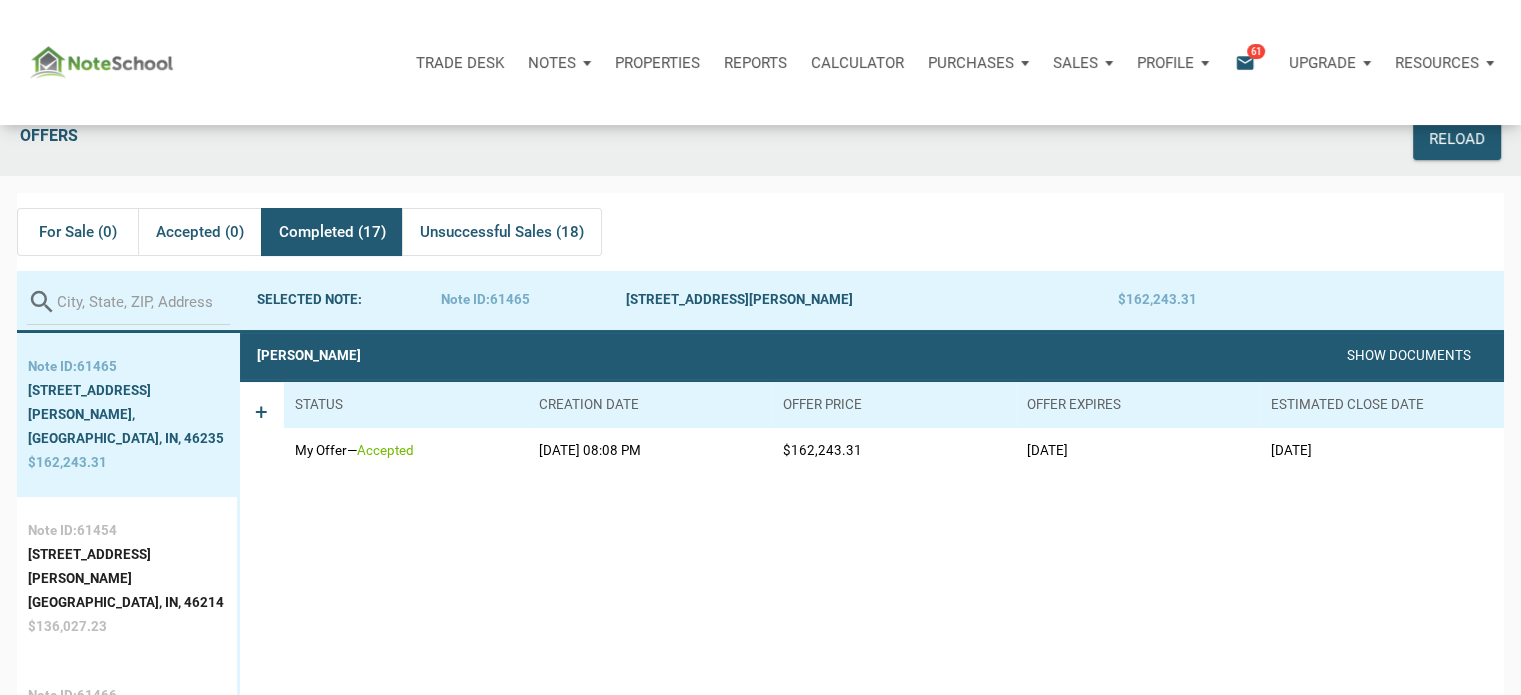 scroll, scrollTop: 0, scrollLeft: 0, axis: both 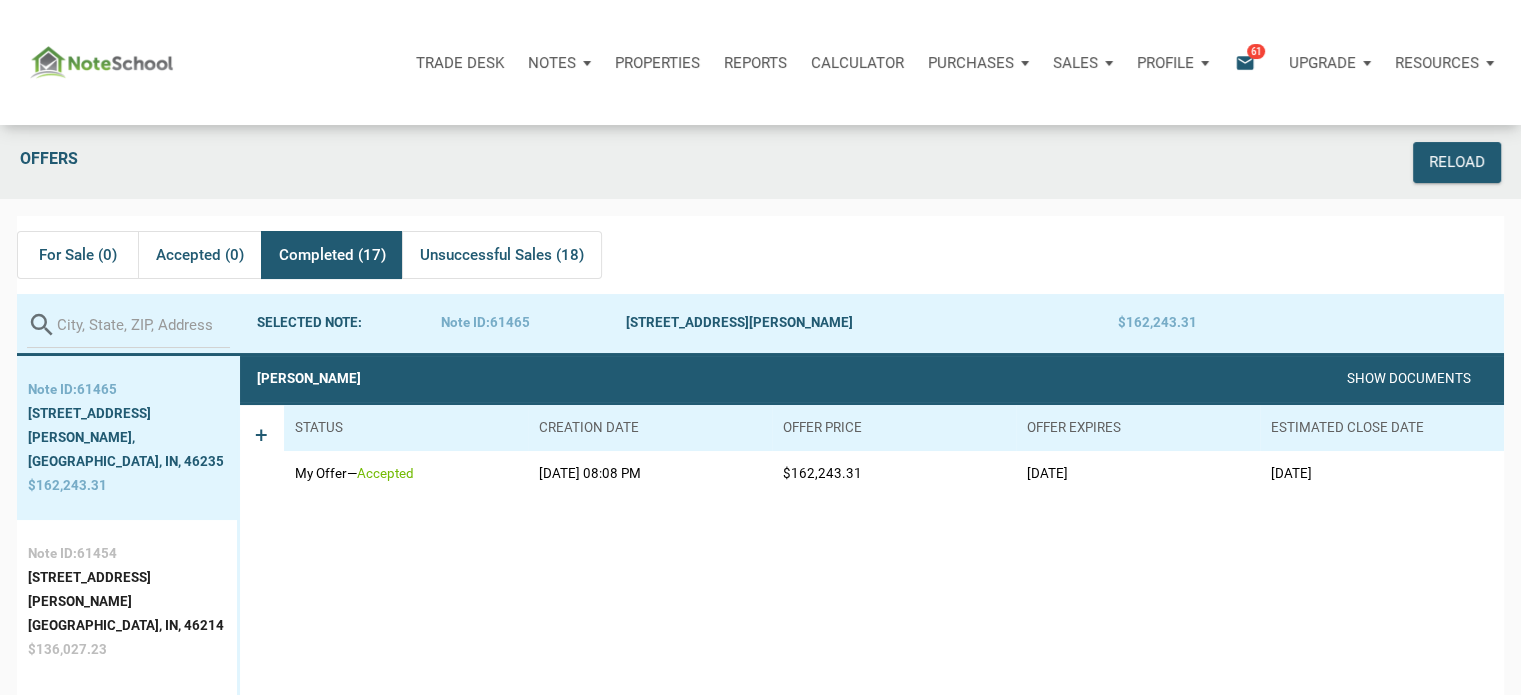 click on "Offers" at bounding box center (610, 162) 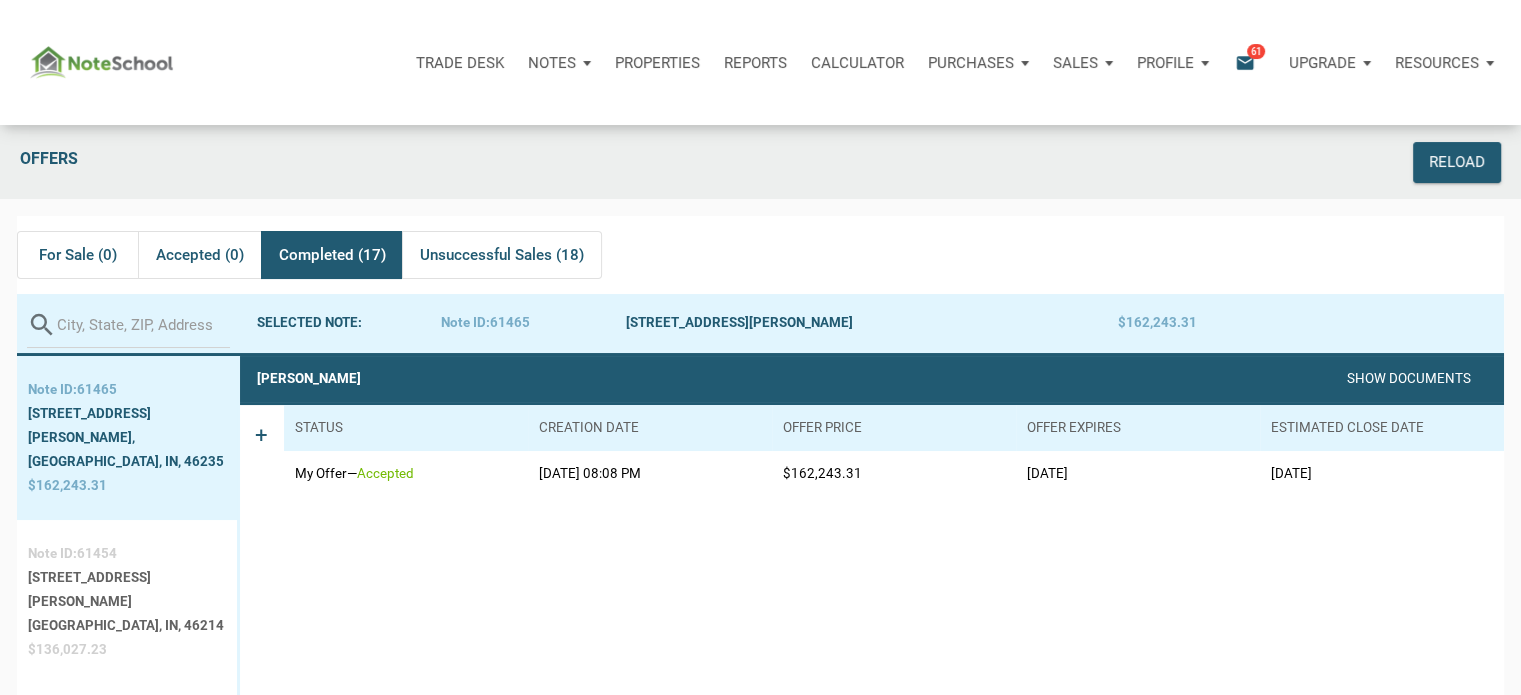 click on "7369 Salazar Dr.," at bounding box center [127, 590] 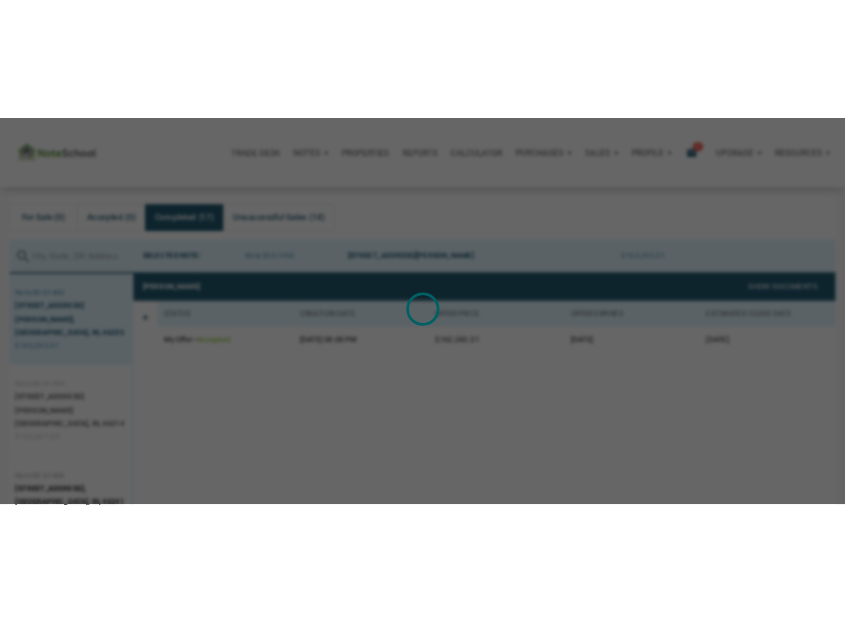 scroll, scrollTop: 124, scrollLeft: 0, axis: vertical 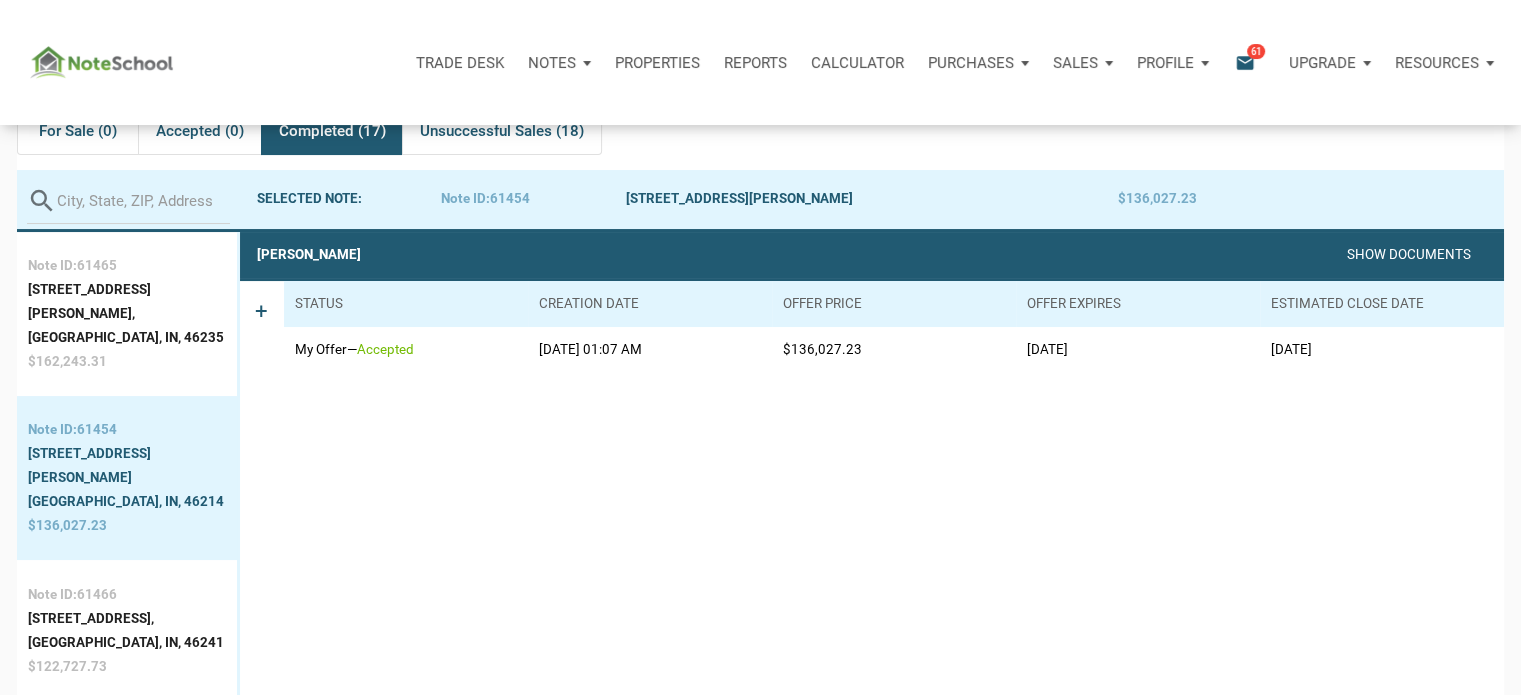 click on "Jeremiah Haynes Show Documents  +  Status Creation date Offer price Offer Expires Estimated Close Date My Offer  —   accepted   07/02/2025 01:07 AM   $136,027.23   07/05/2025   07/16/2025" at bounding box center [872, 1497] 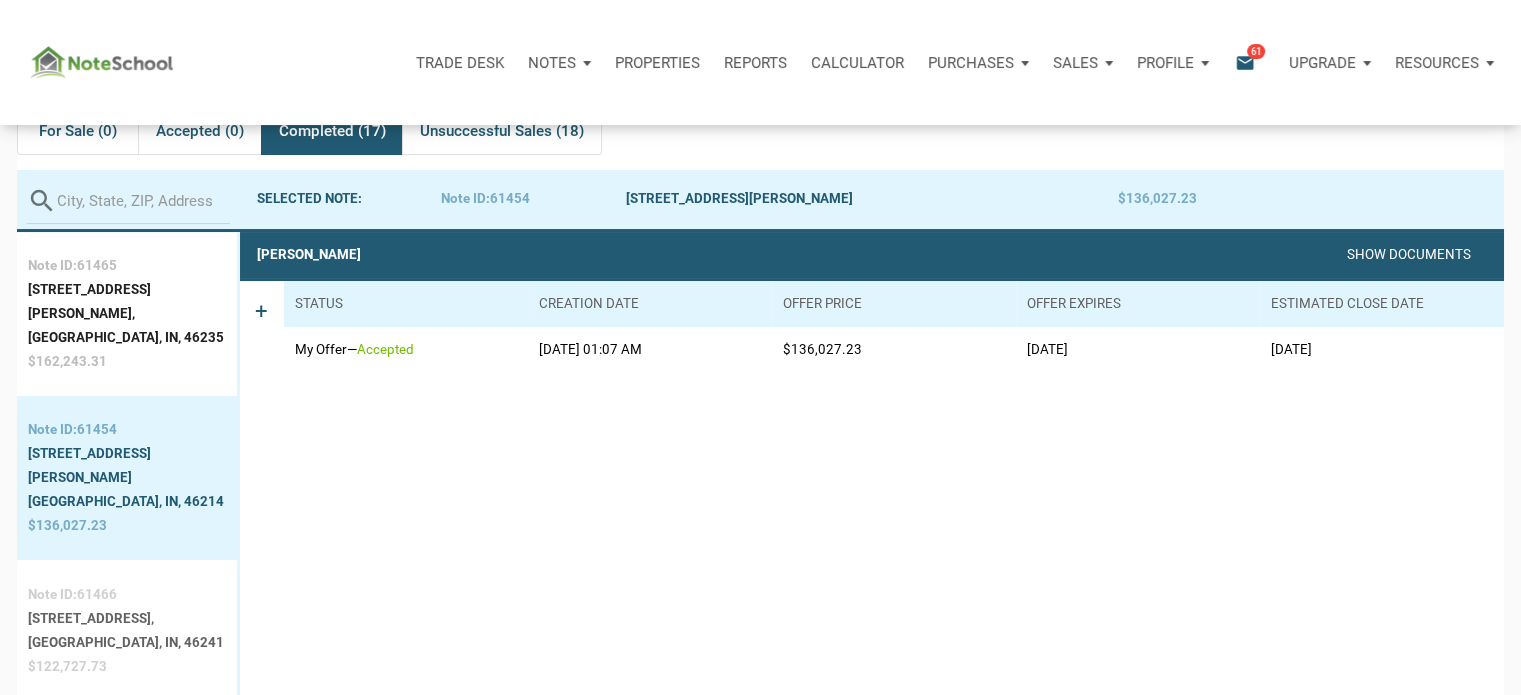 click on "350 South Vine Street," at bounding box center (126, 619) 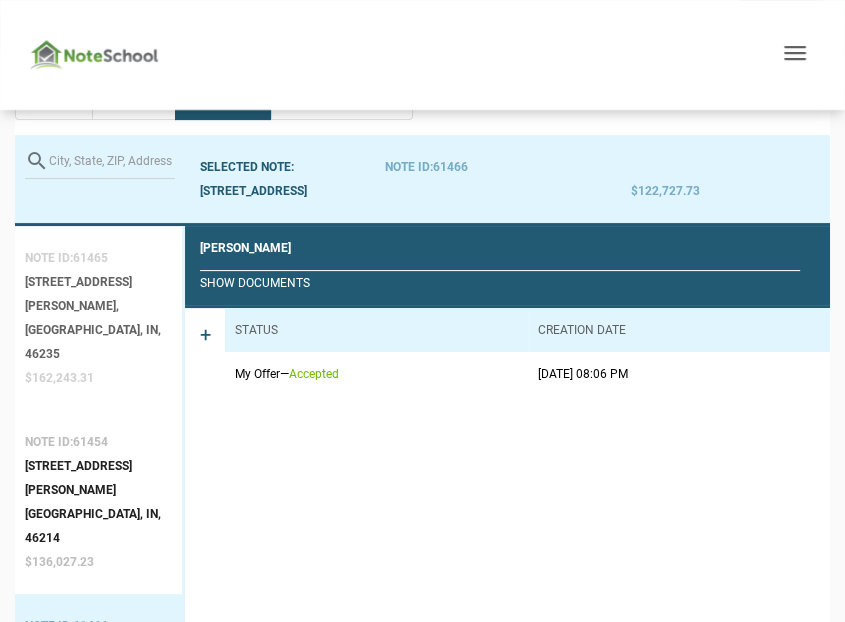 click on "3529 North Maura Lane," at bounding box center (98, 294) 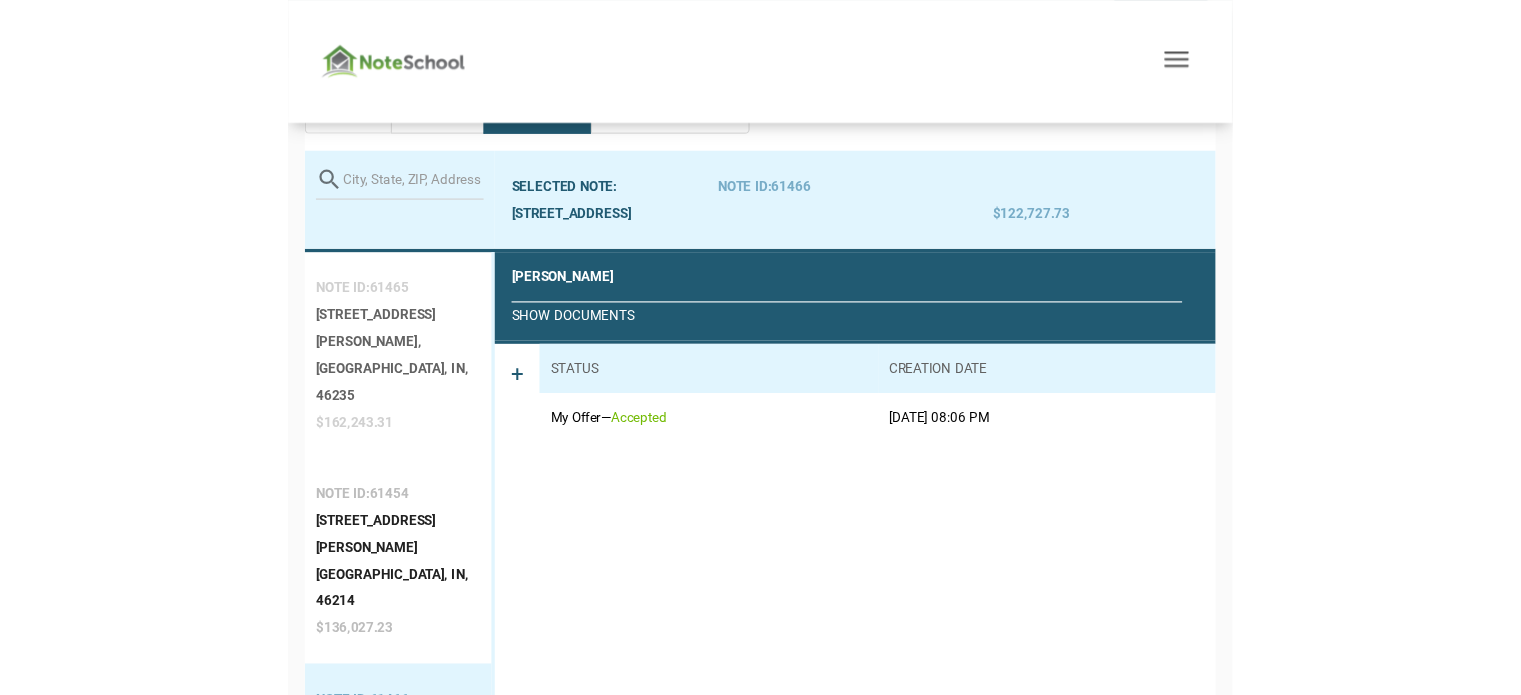 scroll, scrollTop: 110, scrollLeft: 0, axis: vertical 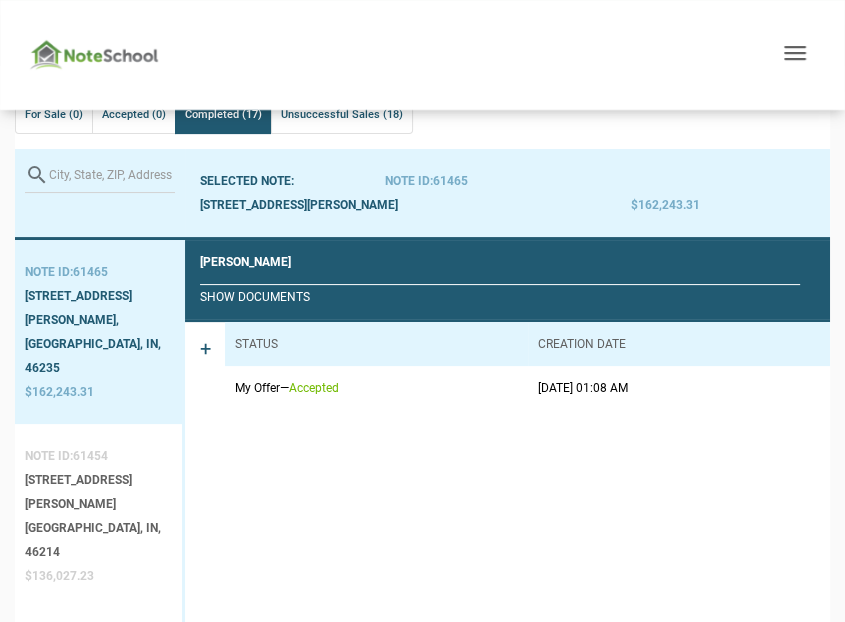 click on "7369 Salazar Dr.," at bounding box center [98, 492] 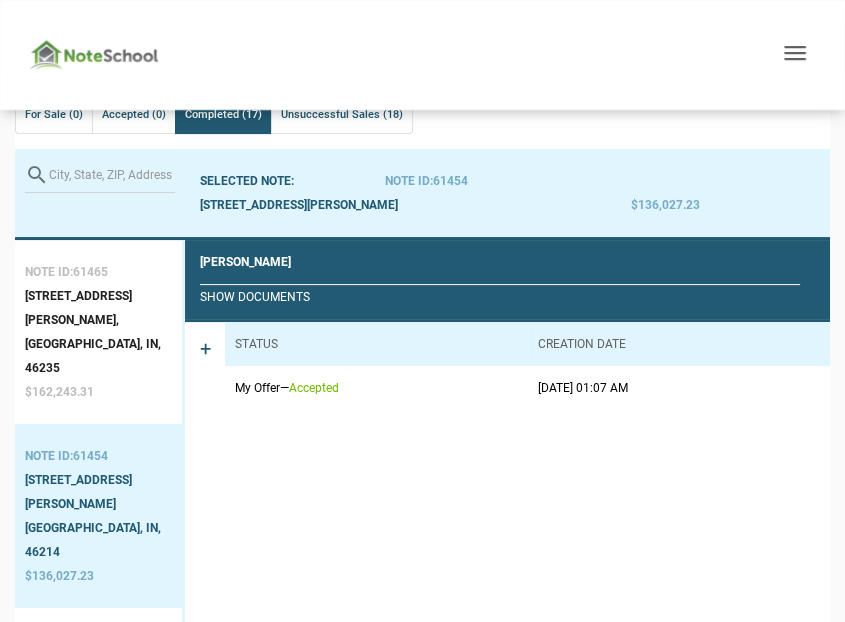 click on "350 South Vine Street," at bounding box center (98, 664) 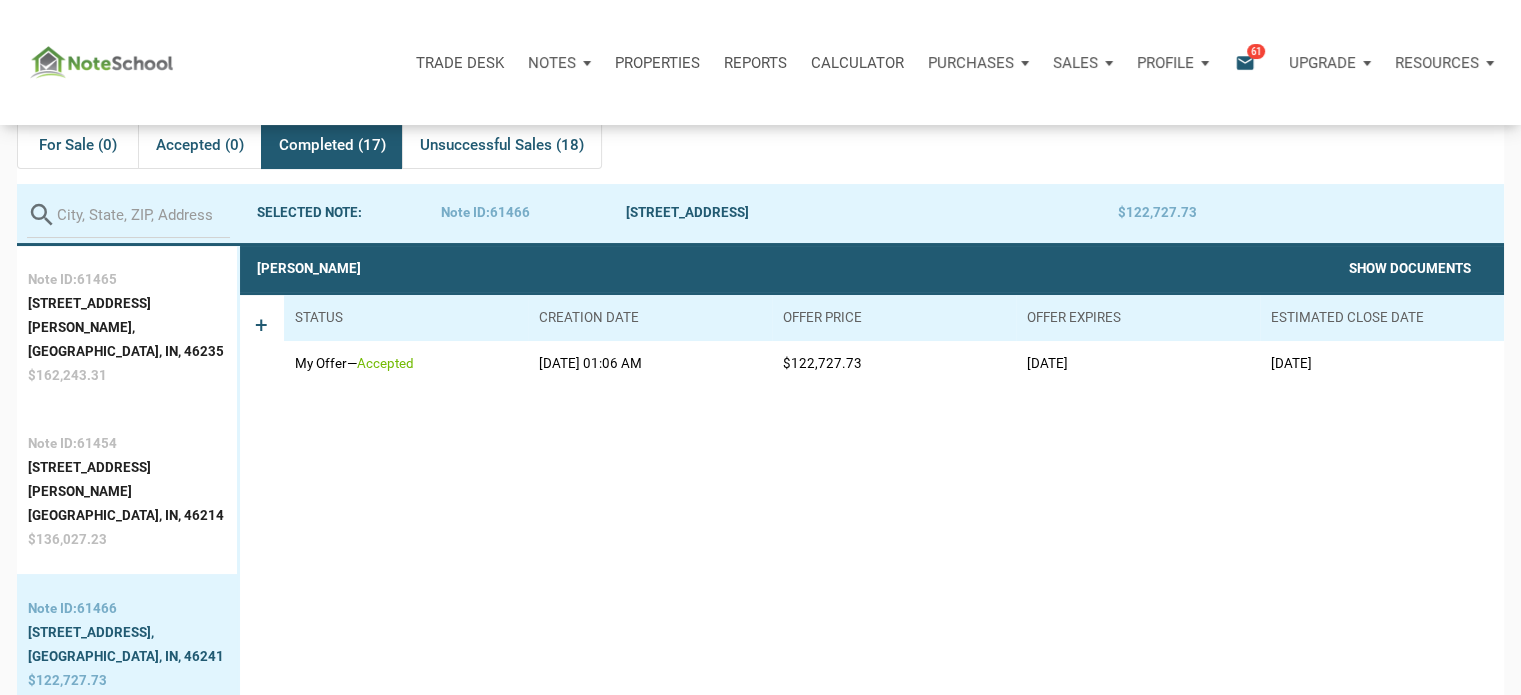 click on "Show Documents" at bounding box center (1410, 268) 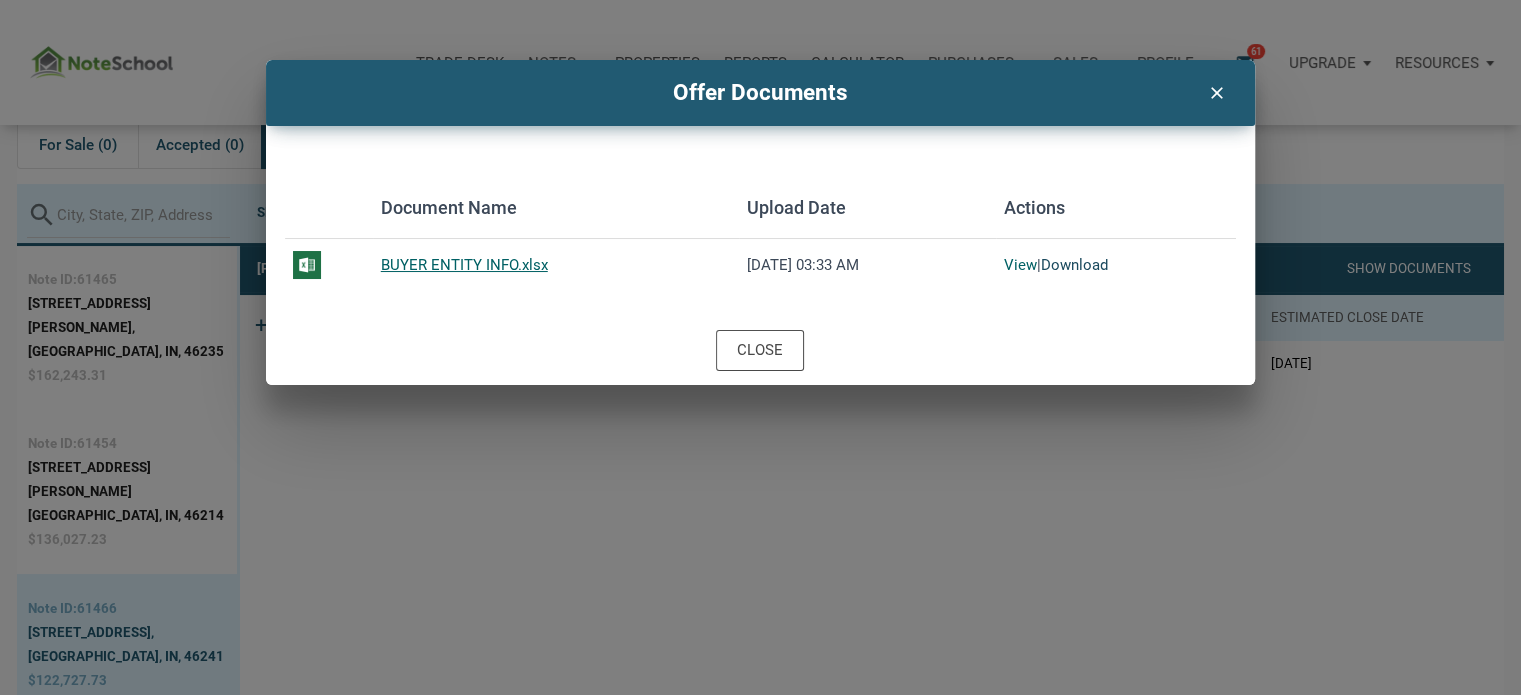 click on "Download" at bounding box center (1074, 265) 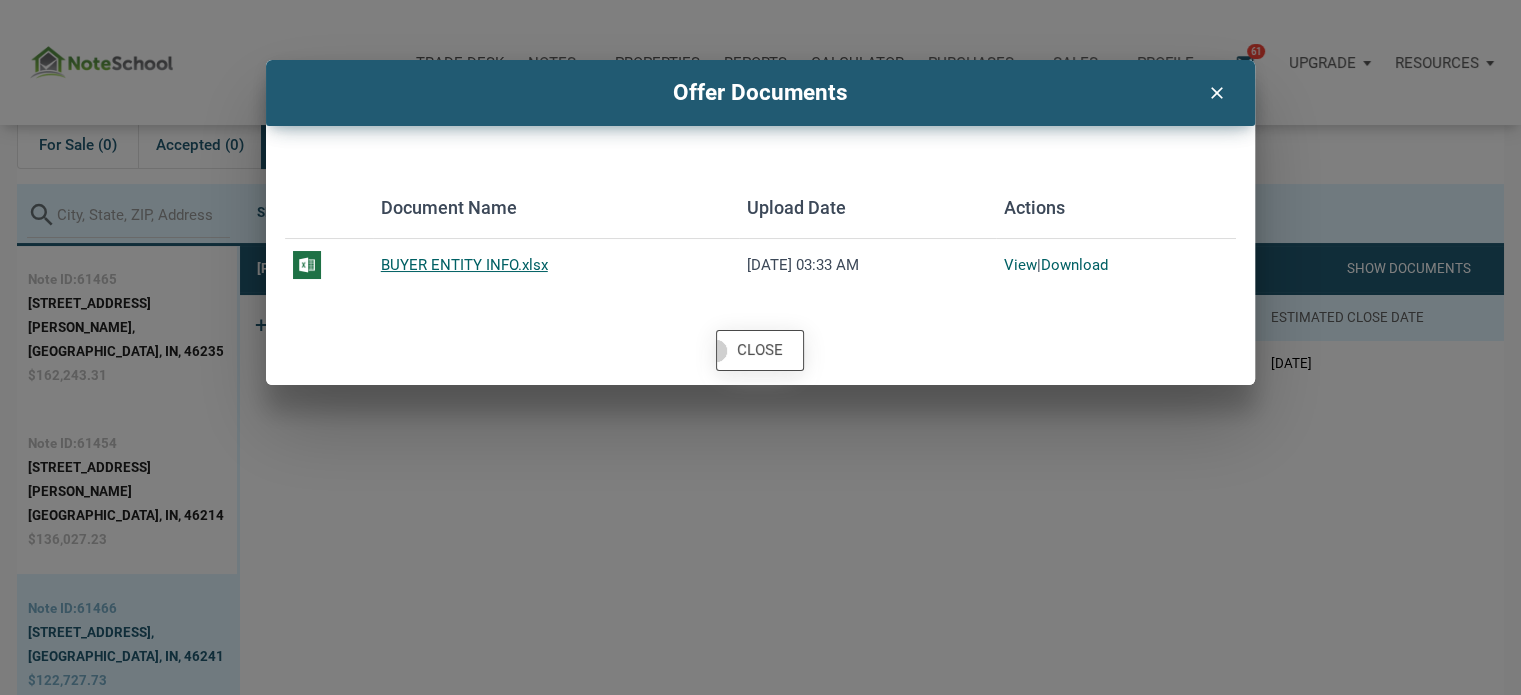 click on "Close" at bounding box center [760, 350] 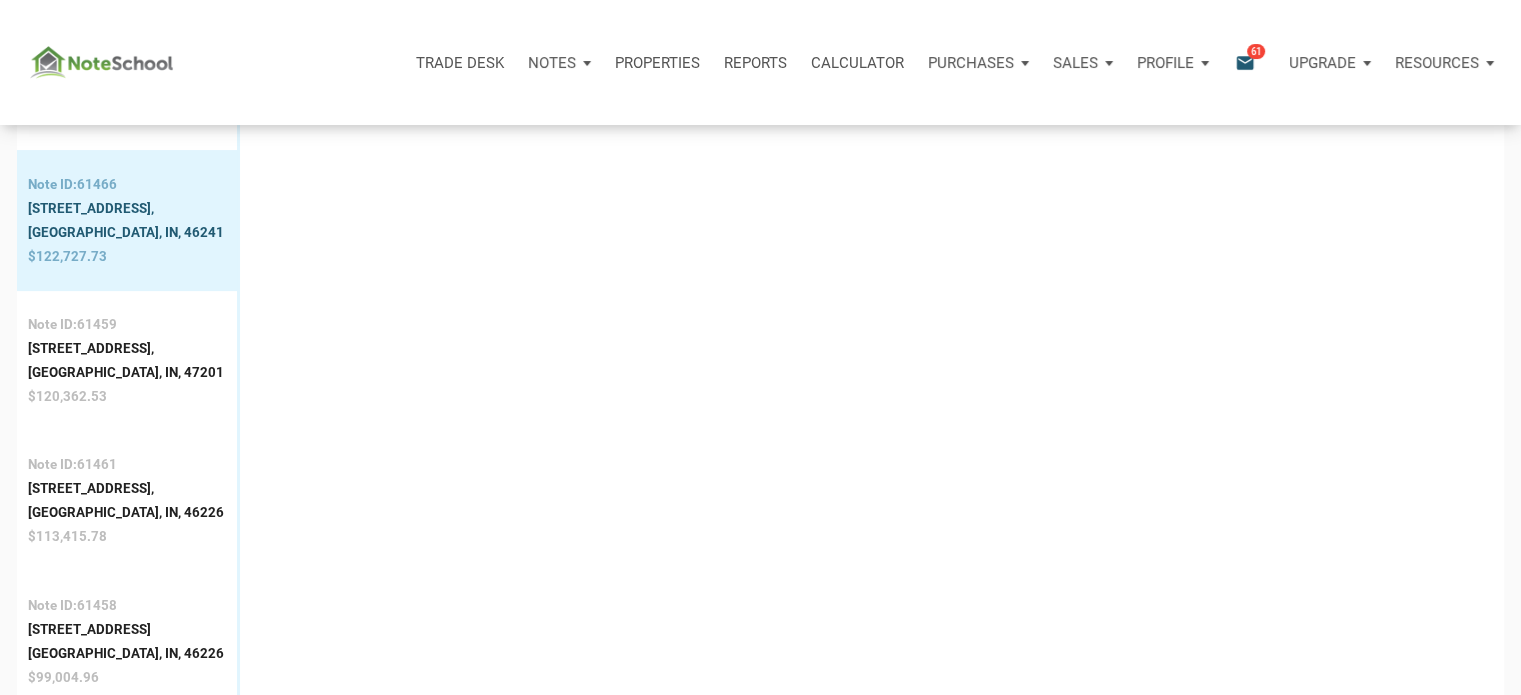scroll, scrollTop: 541, scrollLeft: 0, axis: vertical 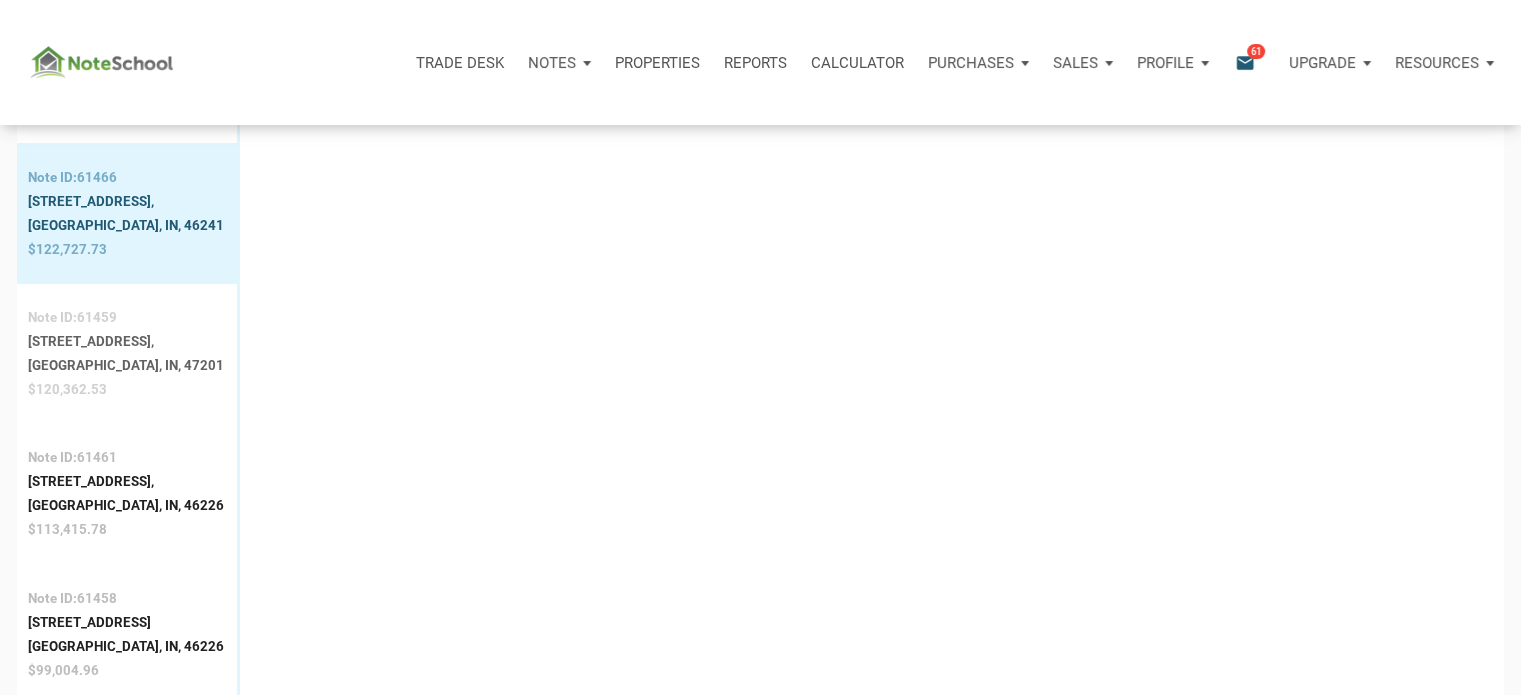 click on "Columbus, IN, 47201" at bounding box center [126, 366] 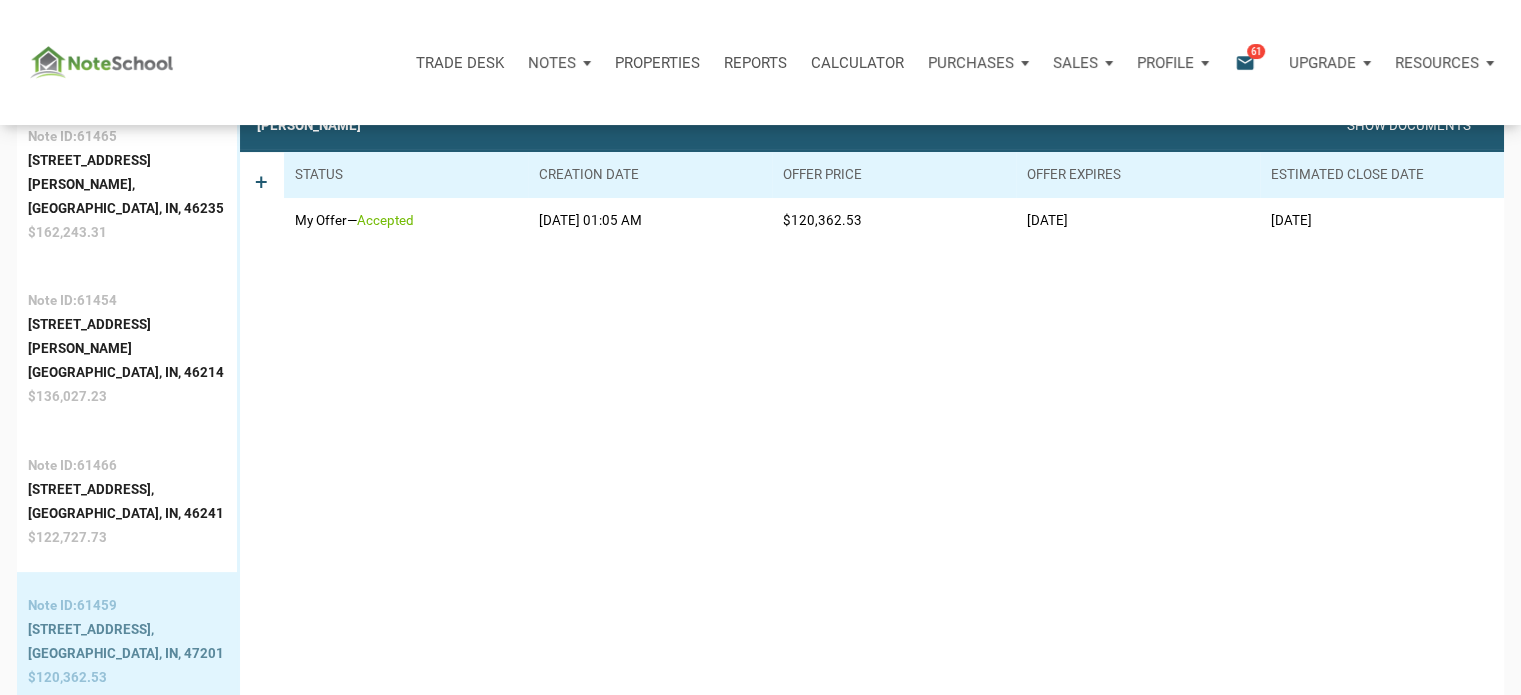 scroll, scrollTop: 124, scrollLeft: 0, axis: vertical 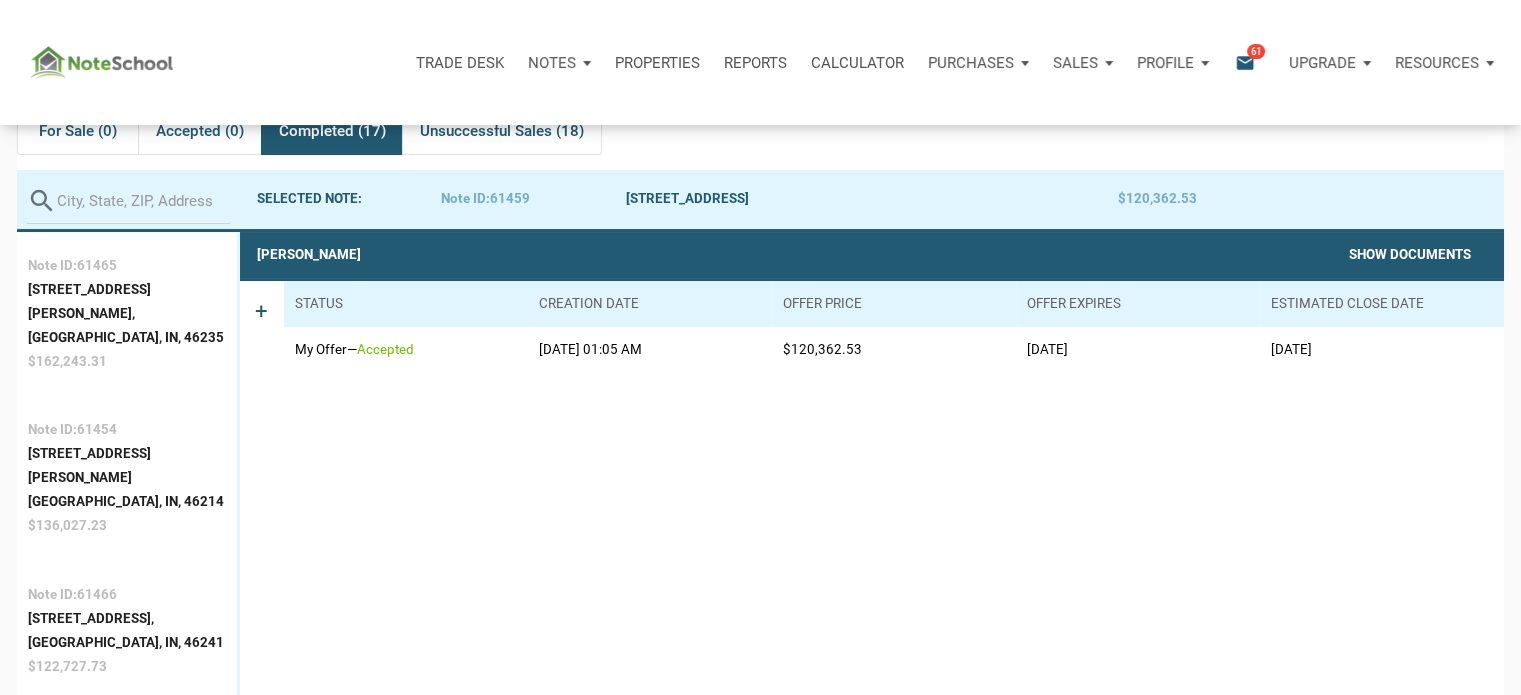 click on "Show Documents" at bounding box center (1410, 254) 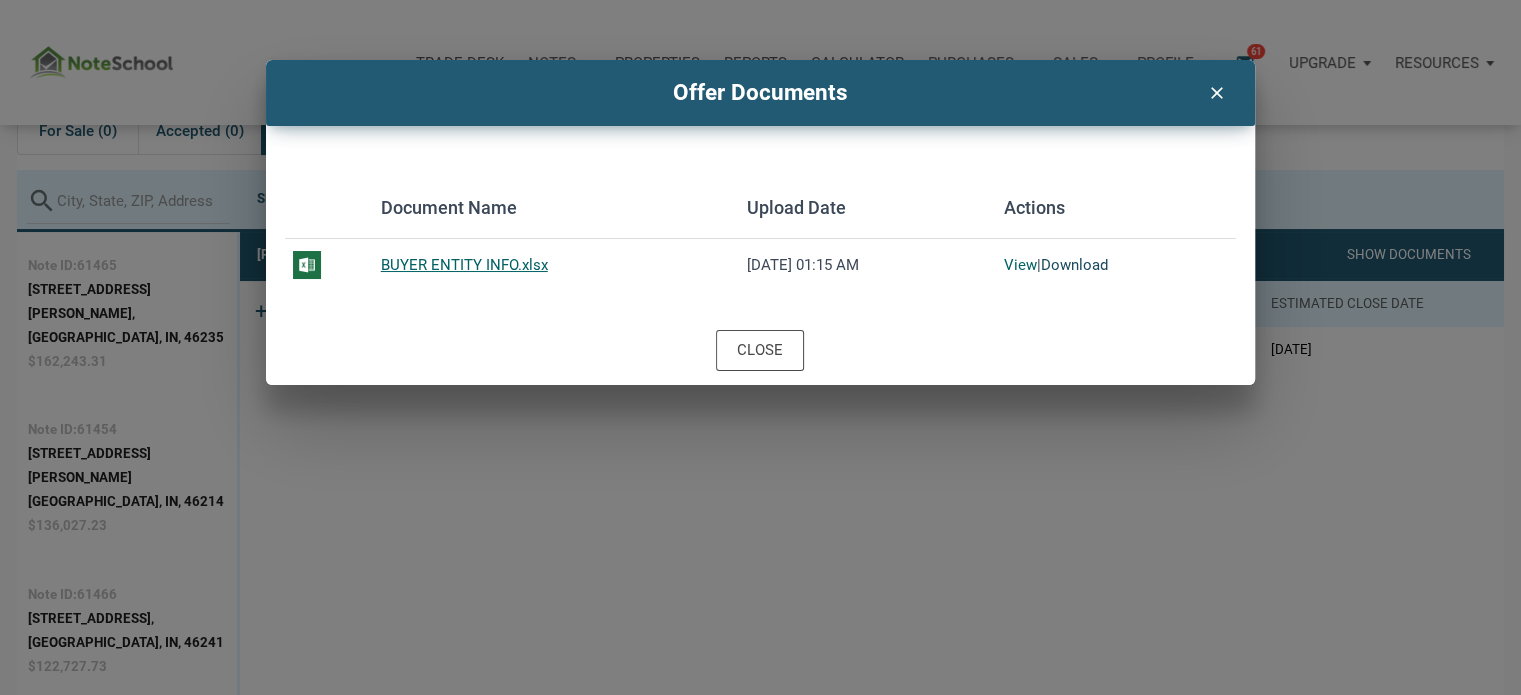 click on "Download" at bounding box center [1074, 265] 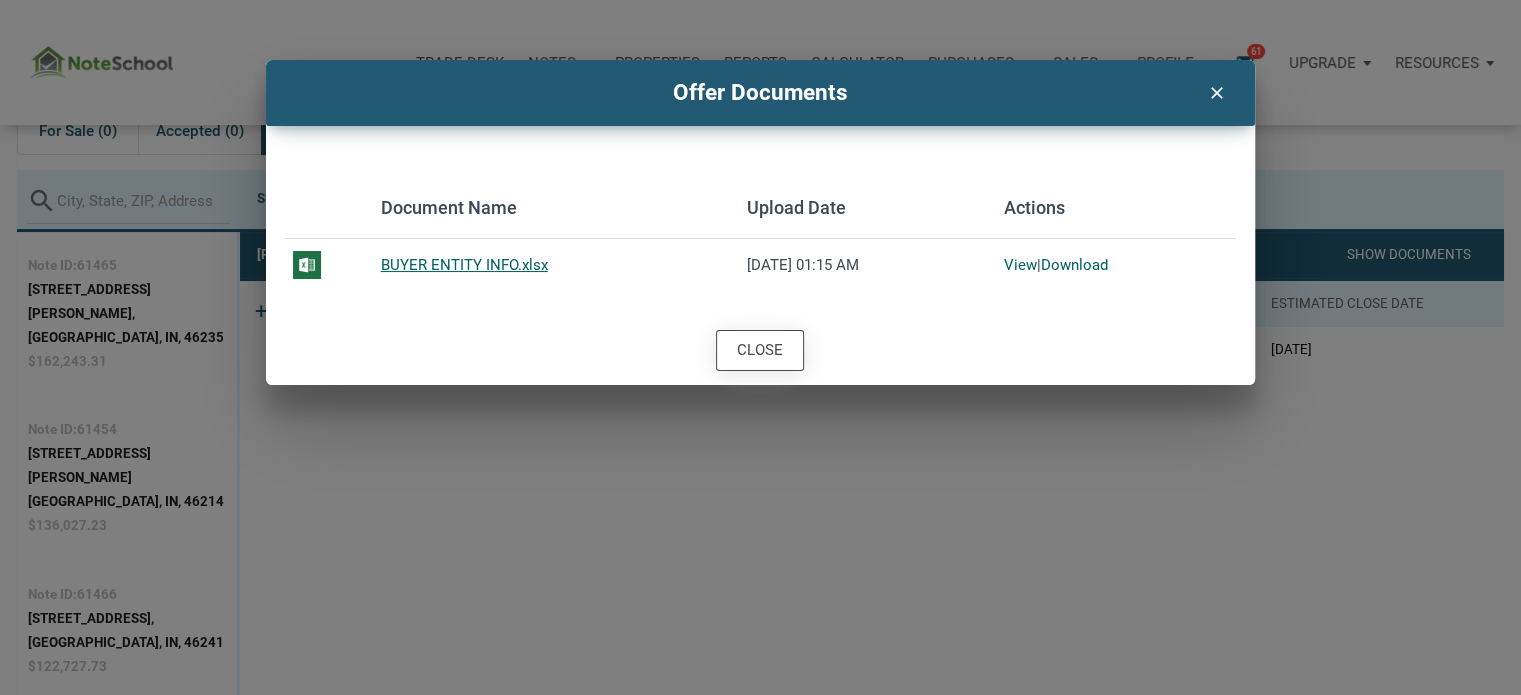 click on "Close" at bounding box center [760, 350] 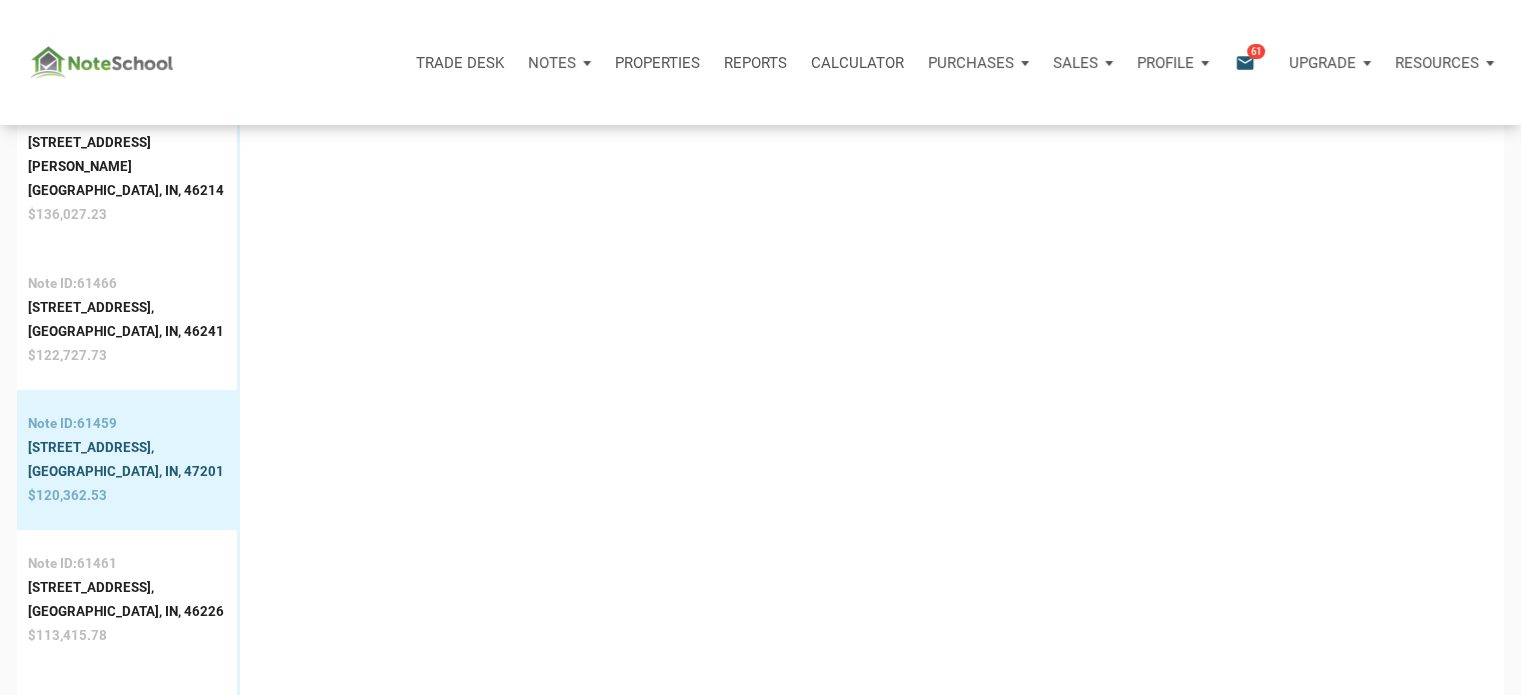 scroll, scrollTop: 428, scrollLeft: 0, axis: vertical 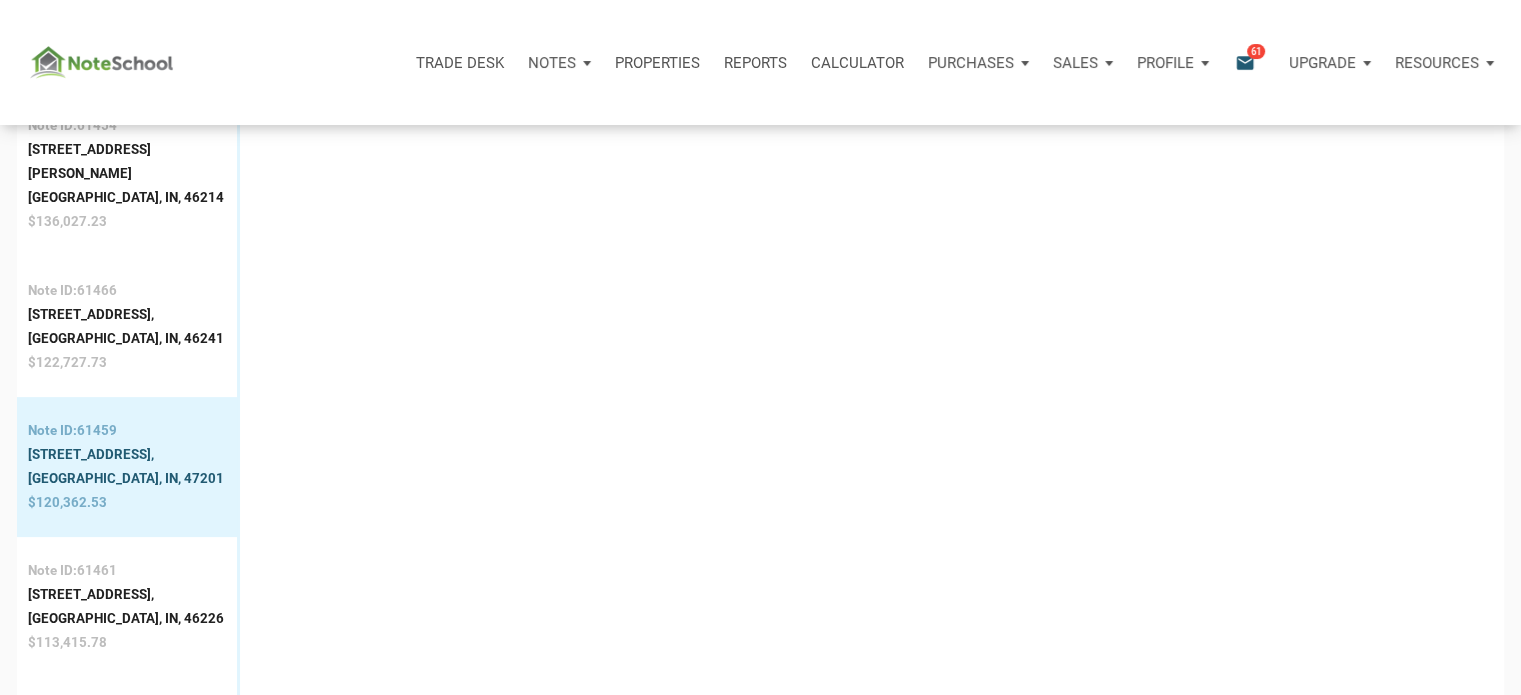 click on "Note ID:  61465 3529 North Maura Lane,  Indianapolis, IN, 46235  $162,243.31  Note ID:  61454 7369 Salazar Dr.,  Indianapolis, IN, 46214  $136,027.23  Note ID:  61466 350 South Vine Street,  Indianapolis, IN, 46241  $122,727.73  Note ID:  61459 2205 7th Street,  Columbus, IN, 47201  $120,362.53  Note ID:  61461 7113 East 33rd Street,  Indianapolis, IN, 46226  $113,415.78  Note ID:  61458 6714 E 43rd Pl,  Indianapolis, IN, 46226  $99,004.96  Note ID:  61457 4013 Eisenhower Drive,  Indianapolis, IN, 46254  $98,600.44  Note ID:  61456 1410 N Holmes Ave,  Indianapolis, IN, 46222  $82,058.9  Note ID:  61455 4102 N Kitley Ave,  Indianapolis, IN, 46226  $80,615.88  Note ID:  61401 563 Northgate Circle,  New Braunfels, TX, 78130  $138,792.25  Note ID:  61398 5130 Ridgeton Dr,  Houston, TX, 77053  $156,411.06  Note ID:  61388 3440 Van Zandt Dr,  Macon, GA, 31206  $134,640.95  Note ID:  61386 491 Barbara Court,  Lot 20, Forsyth, GA, 31029  $261,447.59  Note ID:  61385 557 Windchase Lane,  Stone Mountain, GA, 30083" at bounding box center (128, 1193) 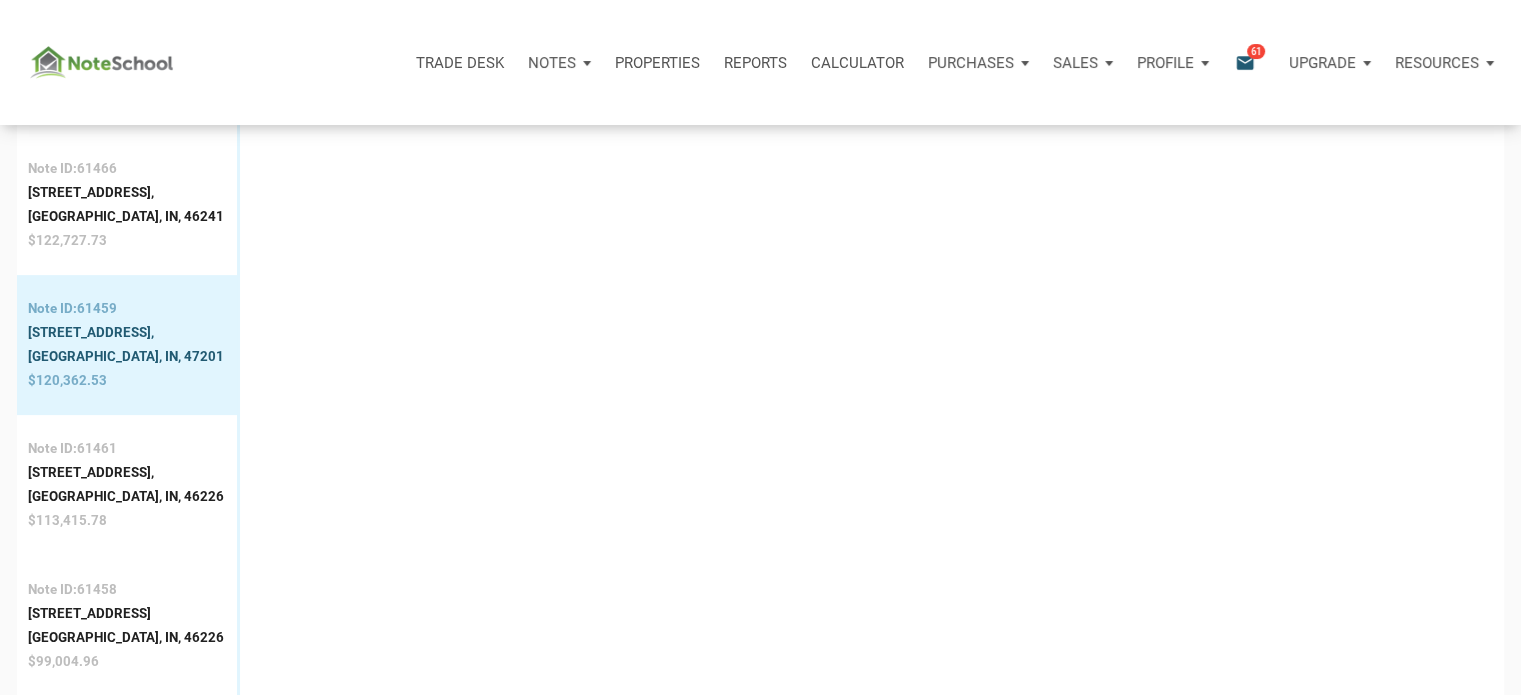 scroll, scrollTop: 553, scrollLeft: 0, axis: vertical 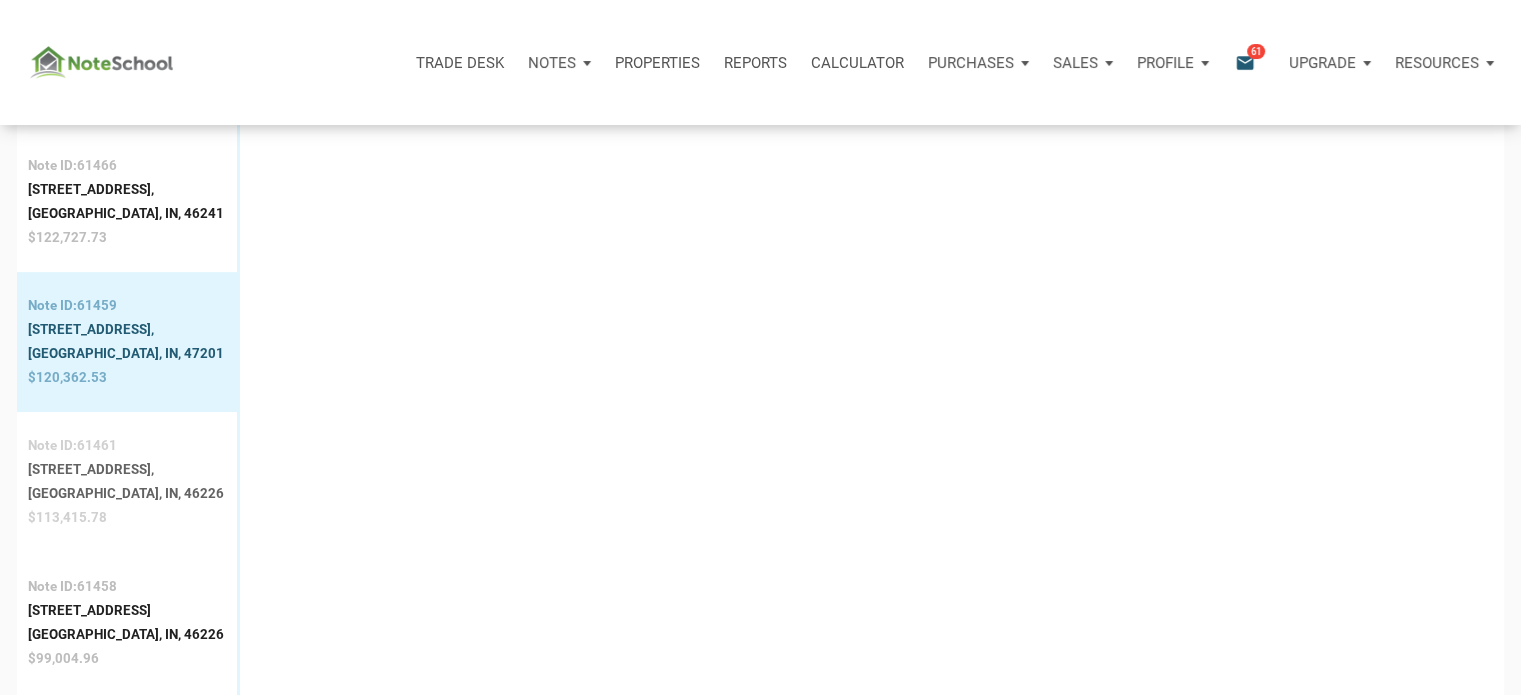 click on "Indianapolis, IN, 46226" at bounding box center [126, 494] 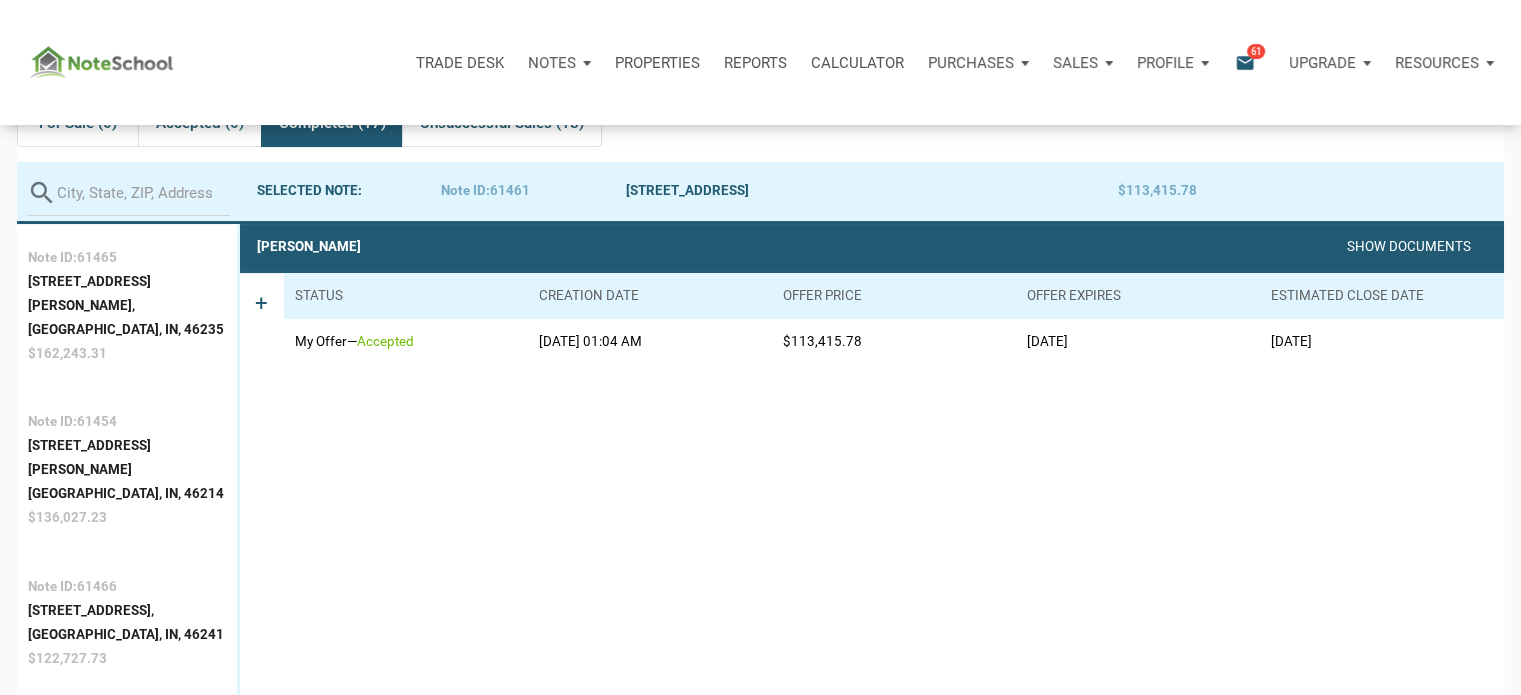 scroll, scrollTop: 124, scrollLeft: 0, axis: vertical 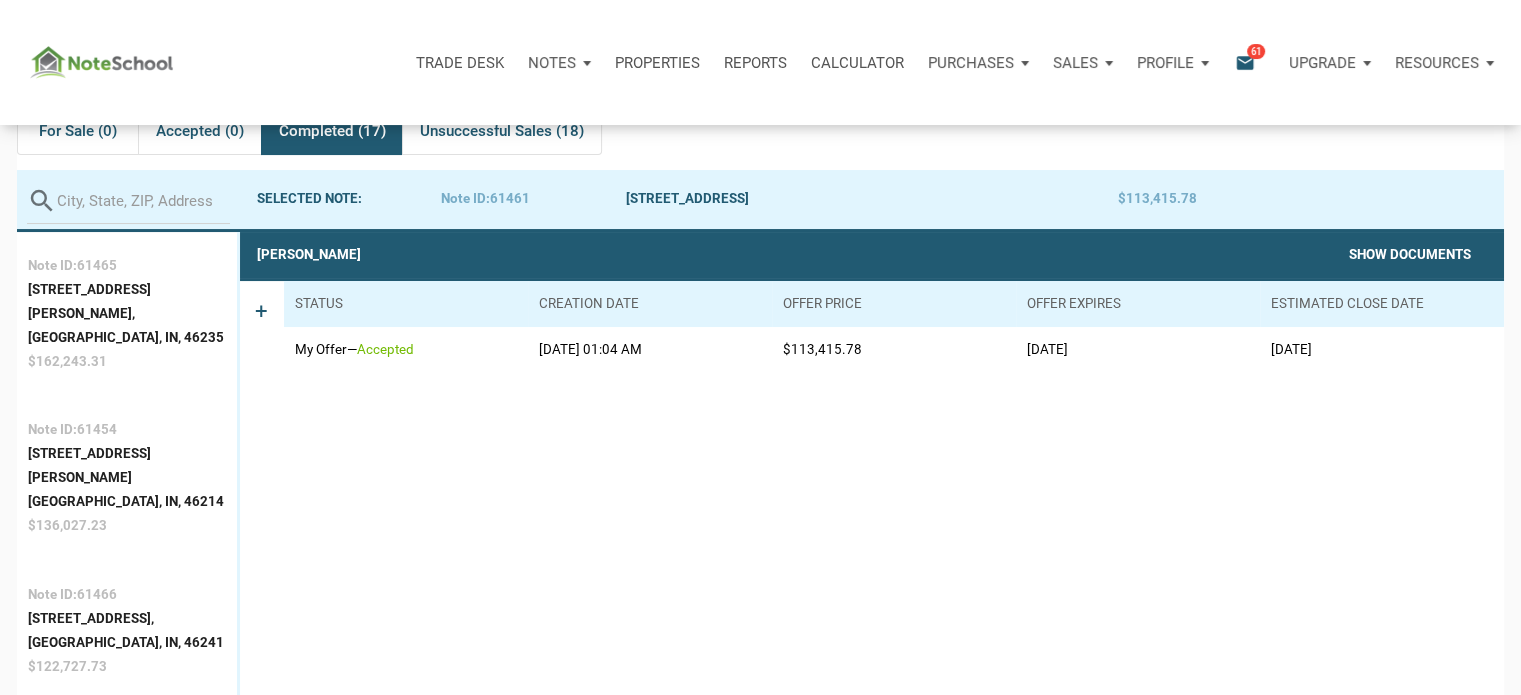 click on "Show Documents" at bounding box center (1410, 254) 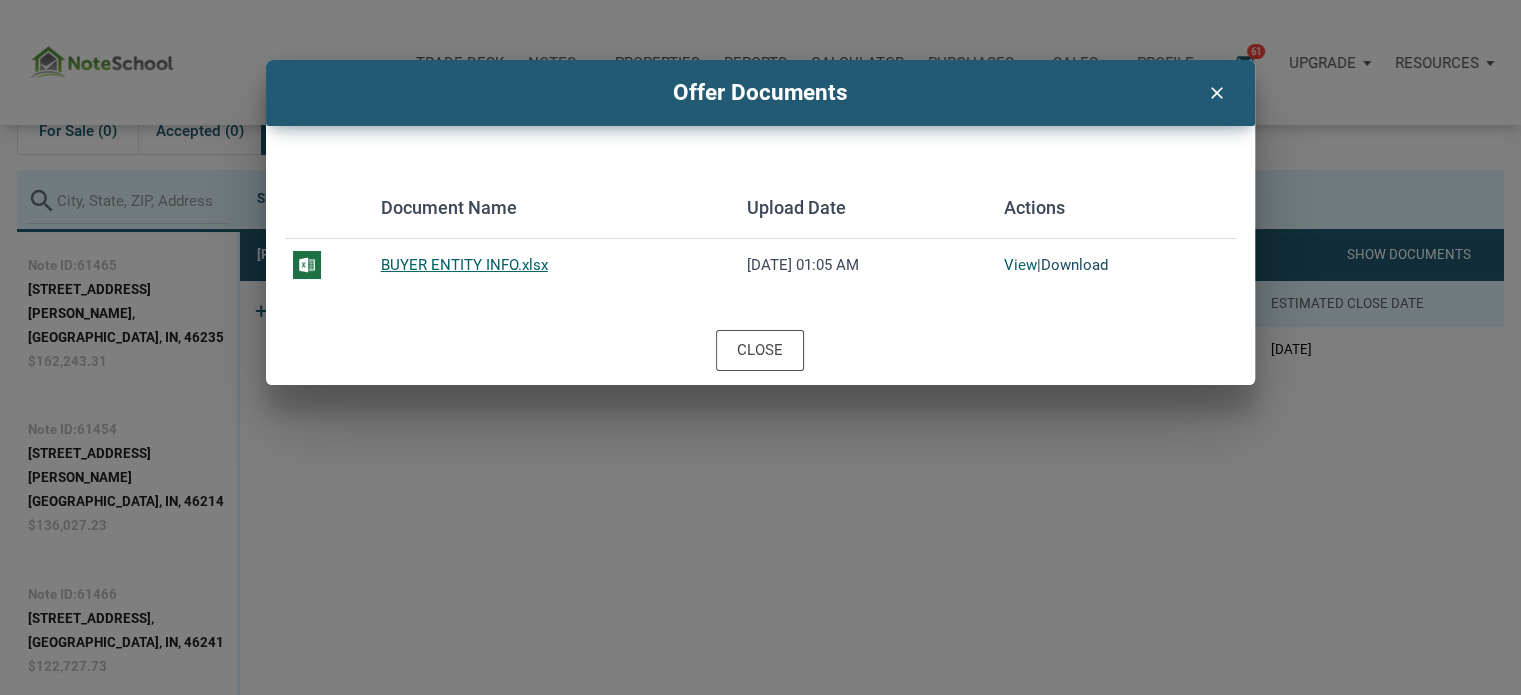 click on "Download" at bounding box center (1074, 265) 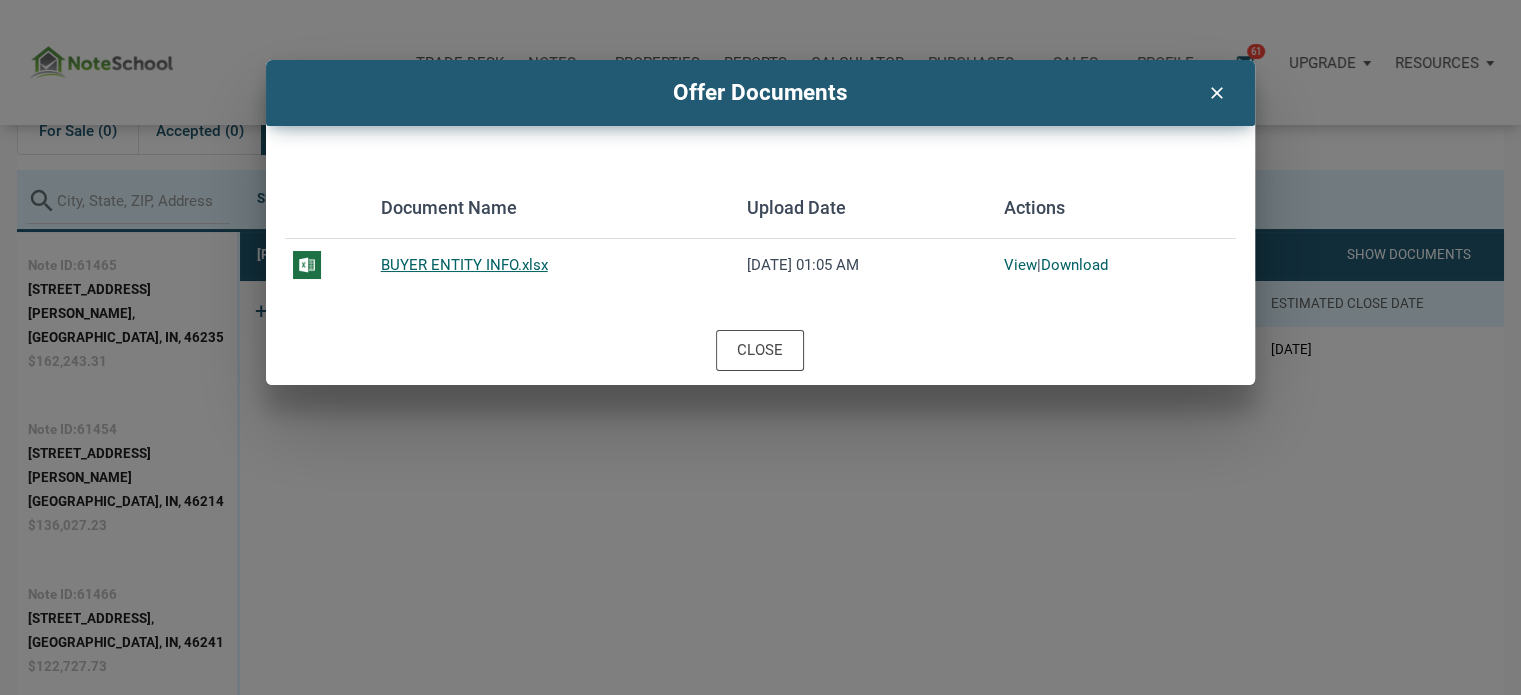 click on "clear" at bounding box center [1216, 91] 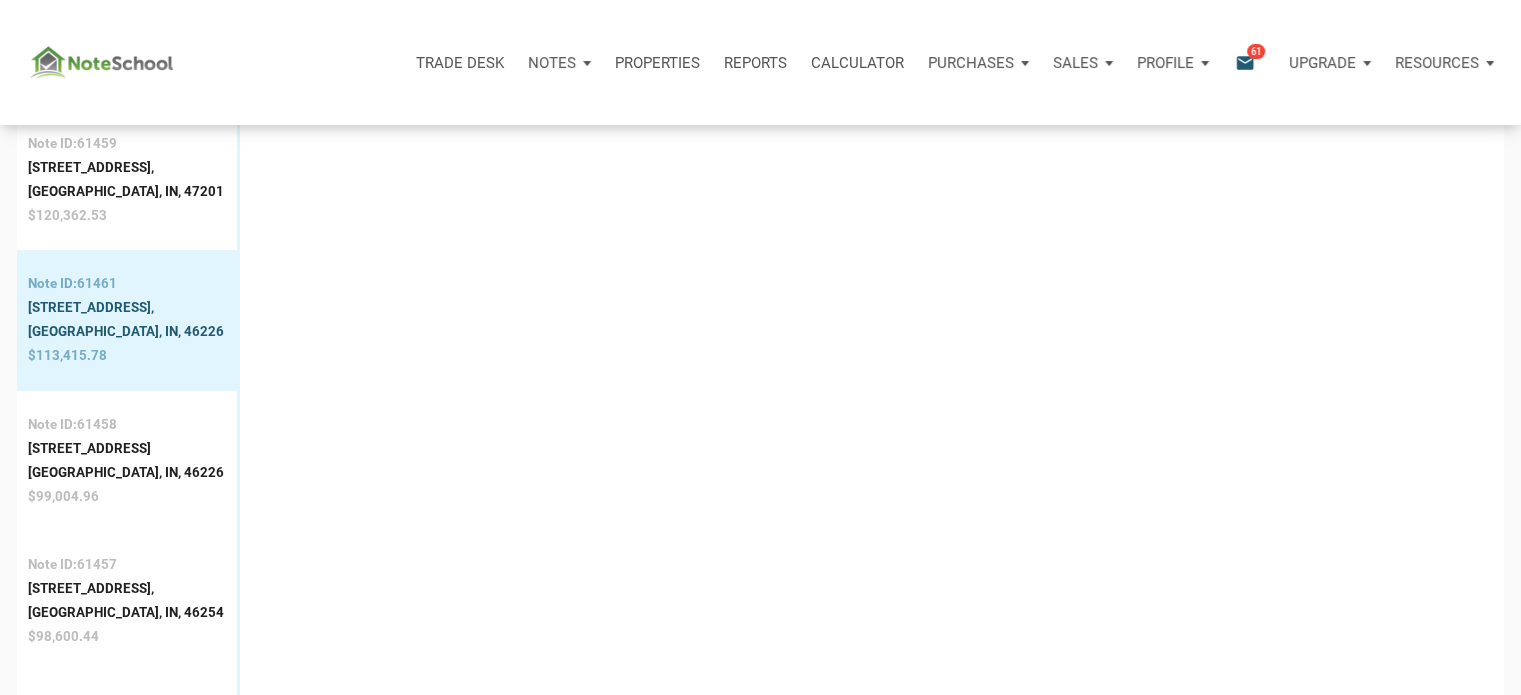 scroll, scrollTop: 718, scrollLeft: 0, axis: vertical 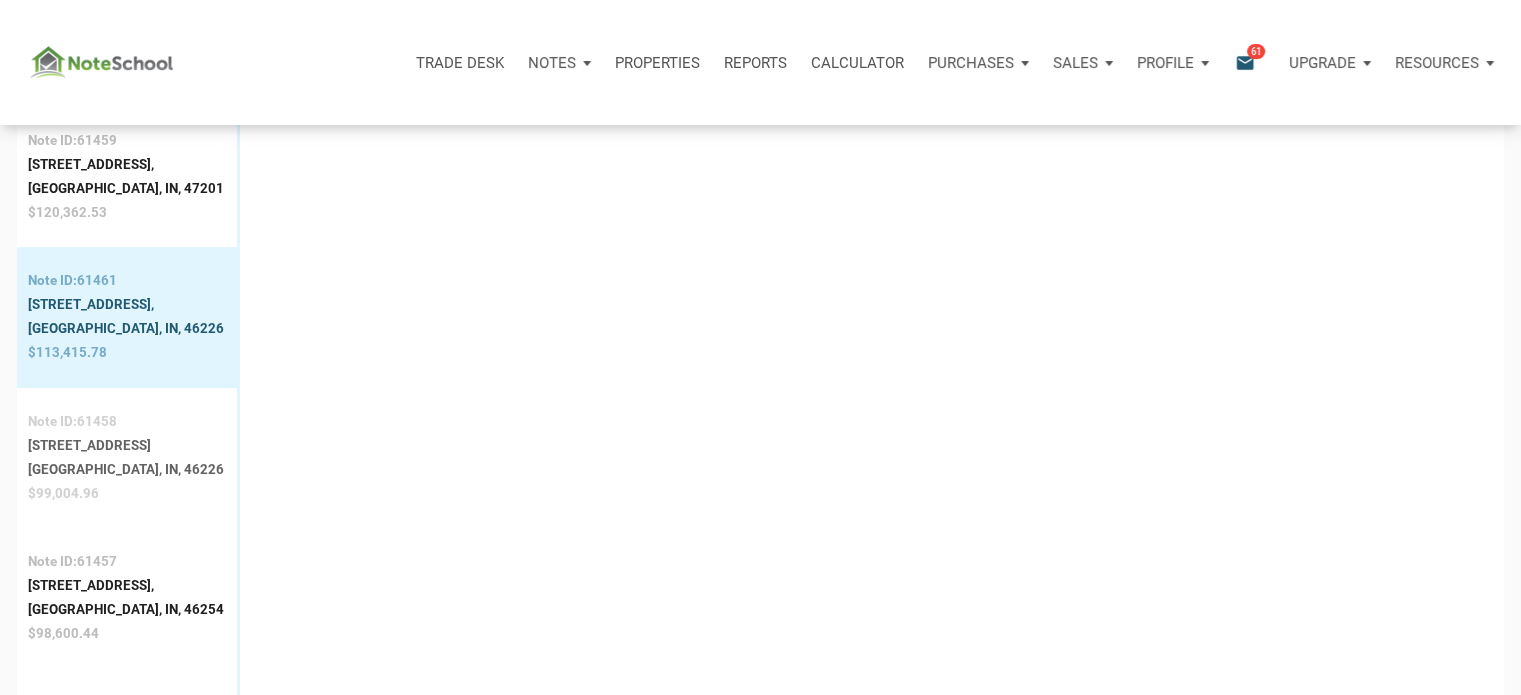 click on "Indianapolis, IN, 46226" at bounding box center (126, 470) 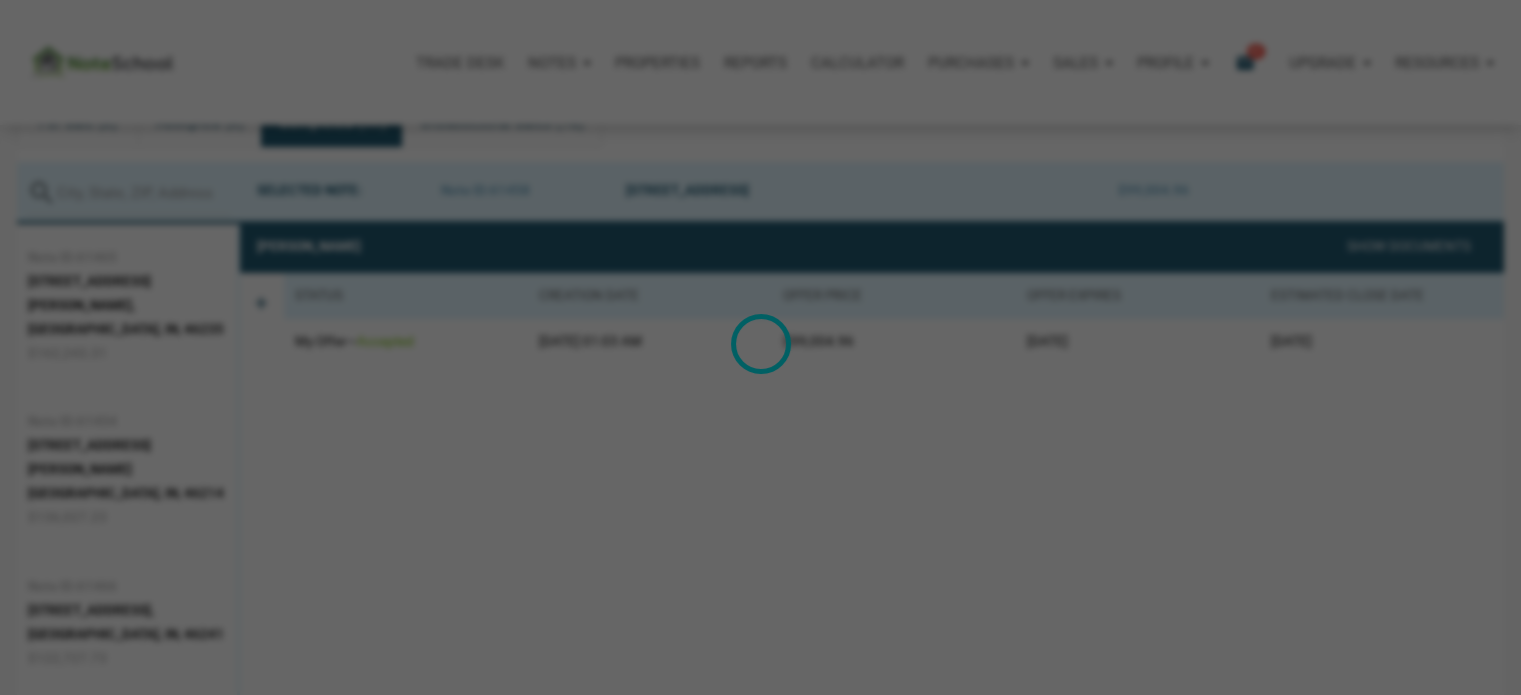 scroll, scrollTop: 124, scrollLeft: 0, axis: vertical 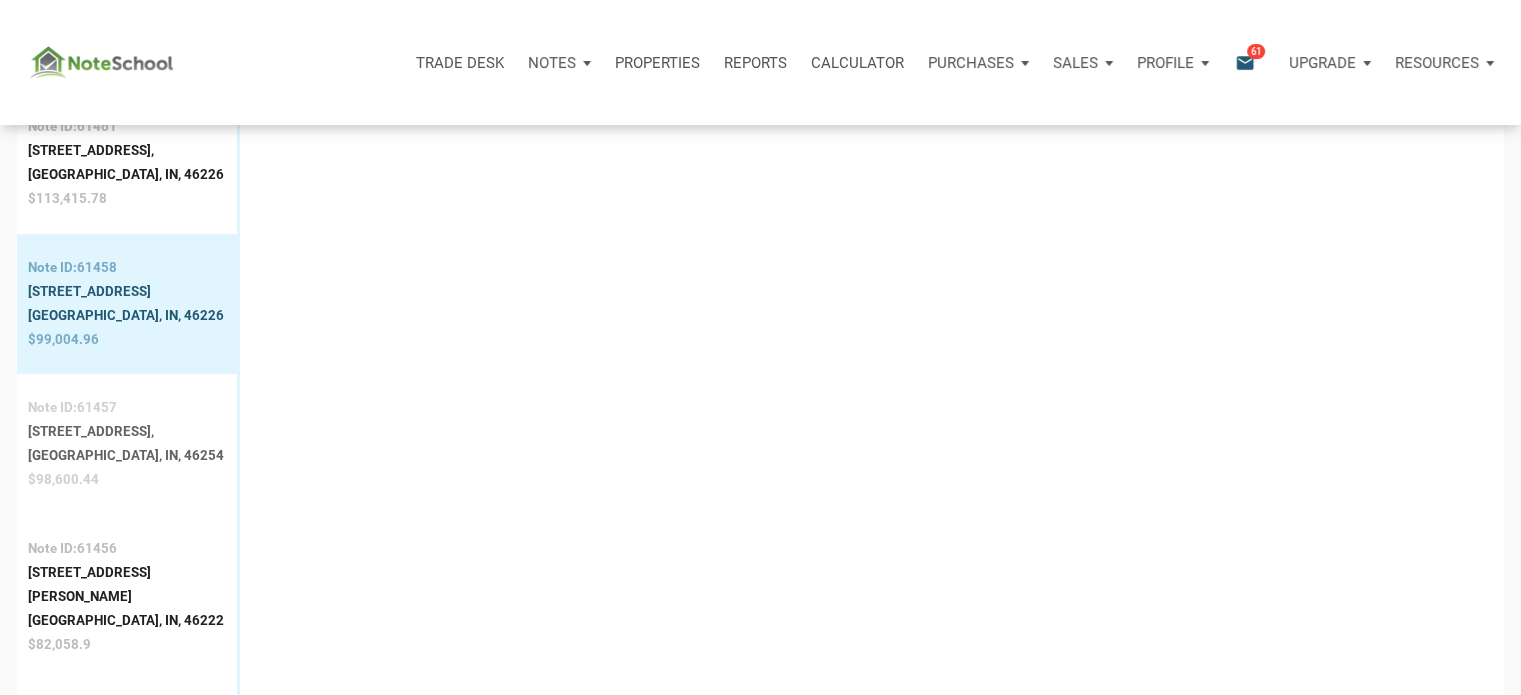click on "Indianapolis, IN, 46254" at bounding box center (126, 456) 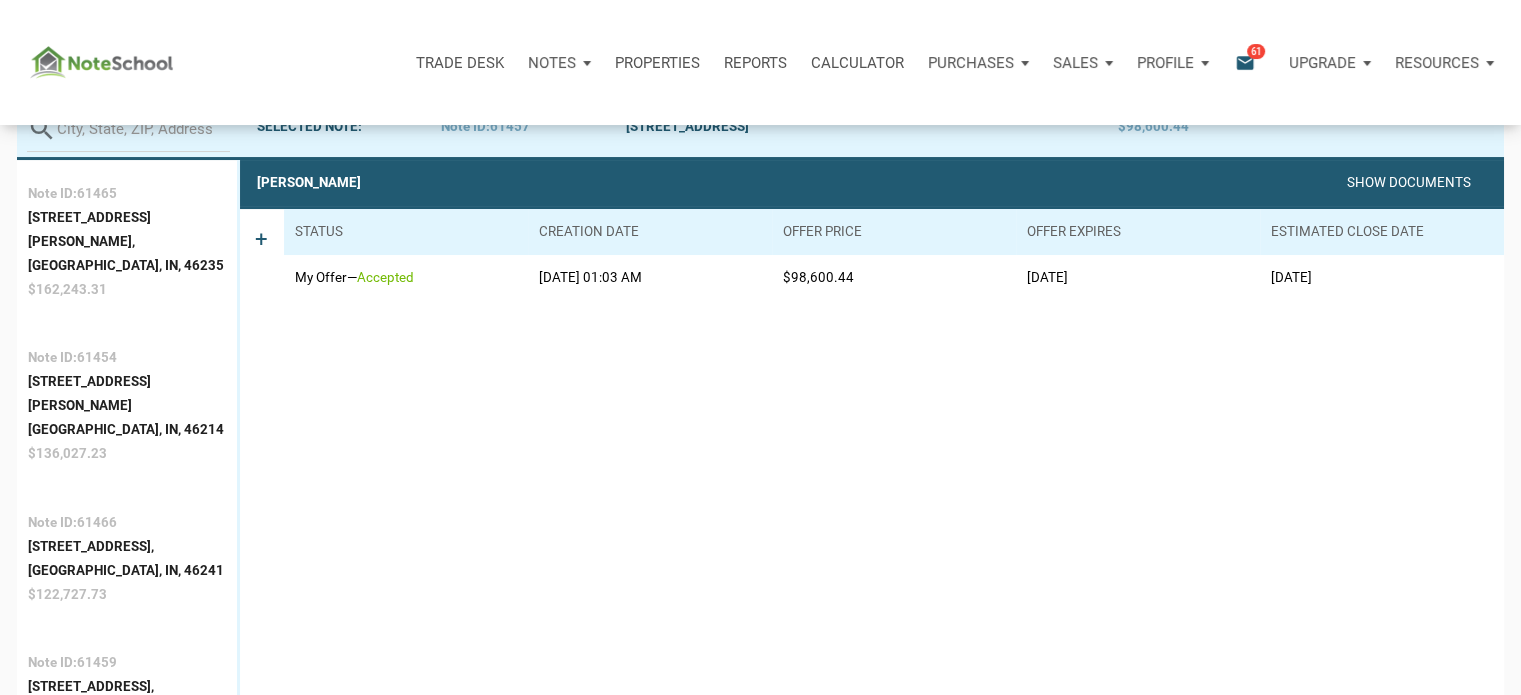 scroll, scrollTop: 124, scrollLeft: 0, axis: vertical 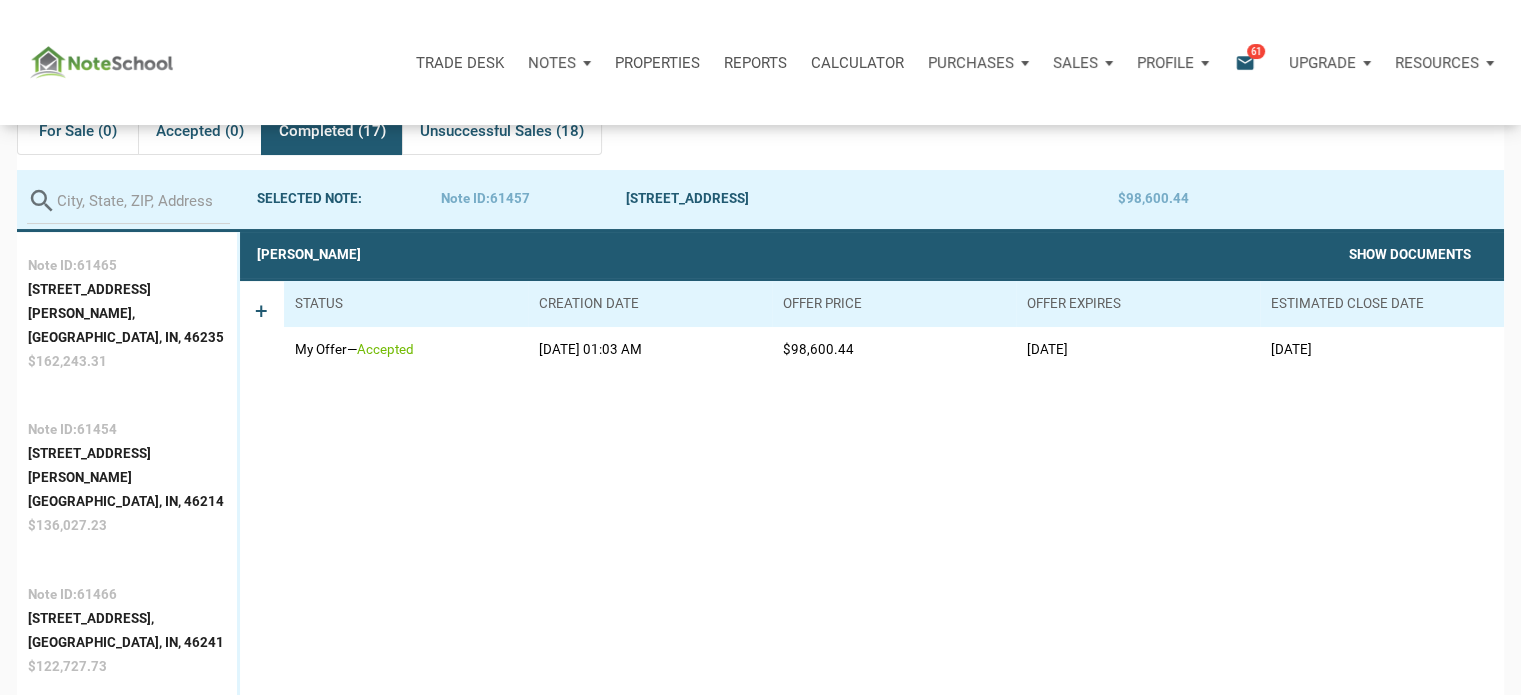 click on "Show Documents" at bounding box center [1410, 254] 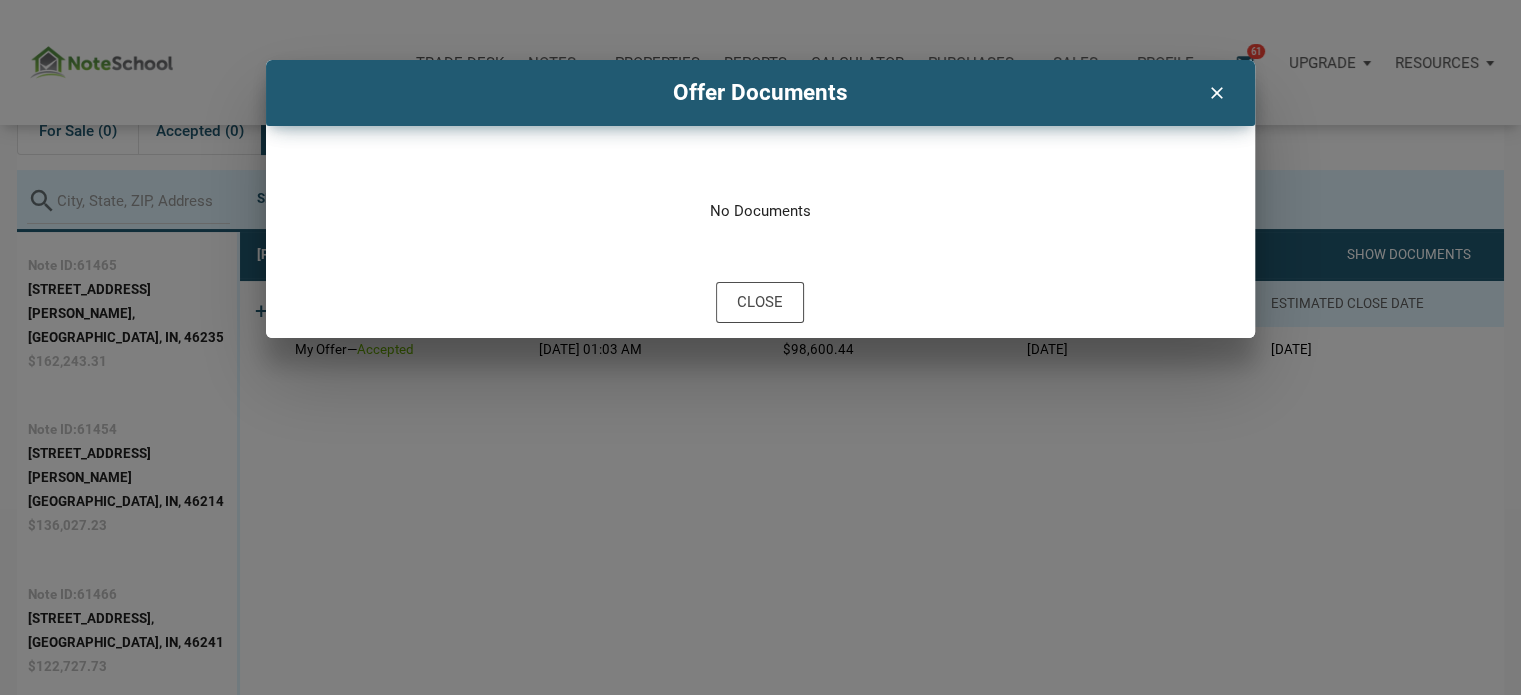 click on "clear" at bounding box center (1216, 91) 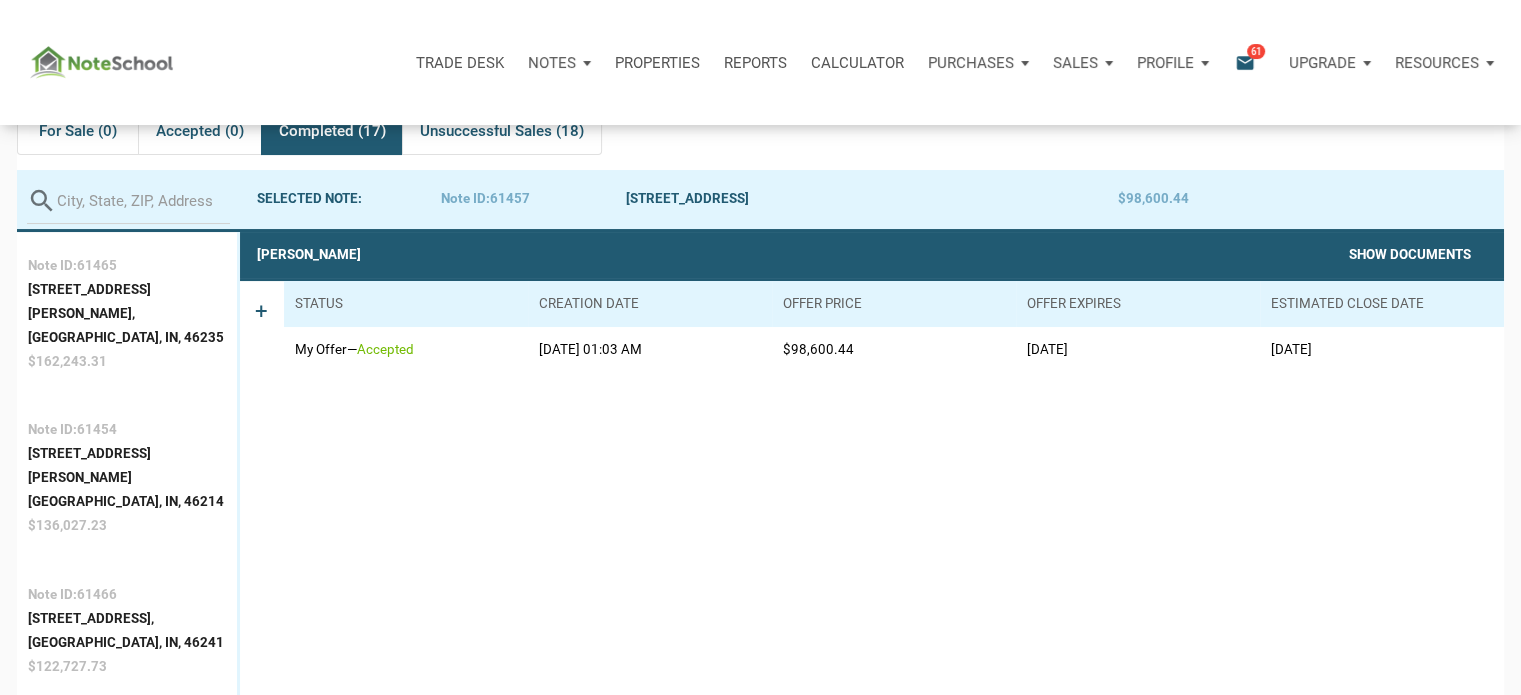 click on "Show Documents" at bounding box center (1410, 254) 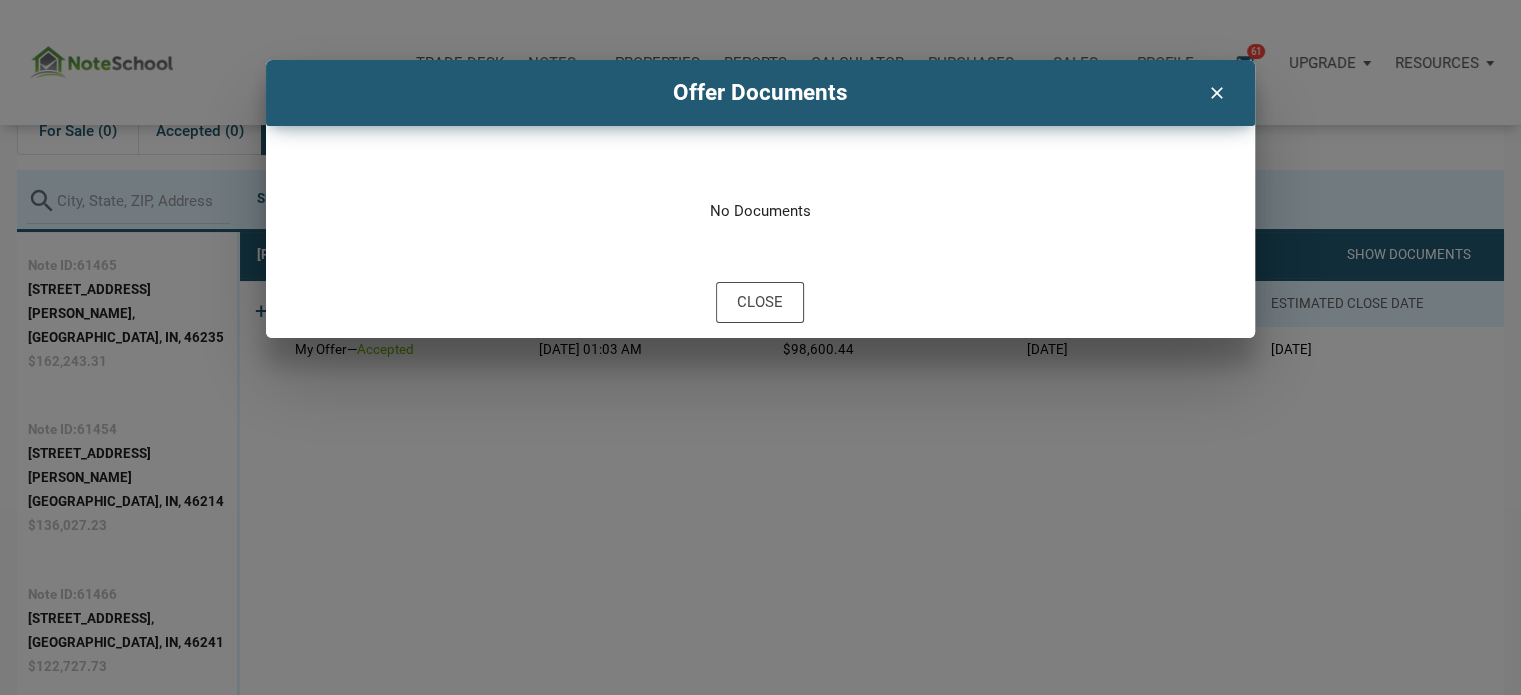 click on "clear" at bounding box center [1216, 91] 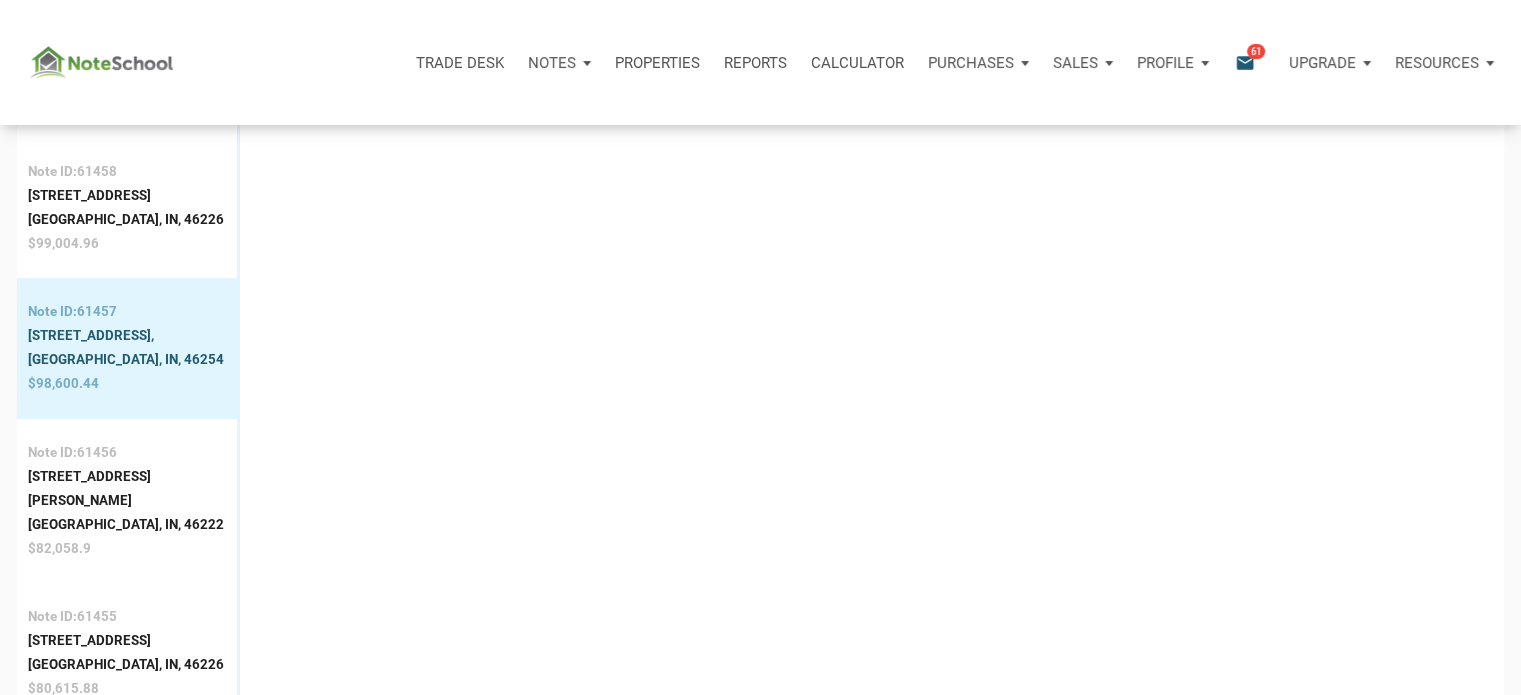scroll, scrollTop: 976, scrollLeft: 0, axis: vertical 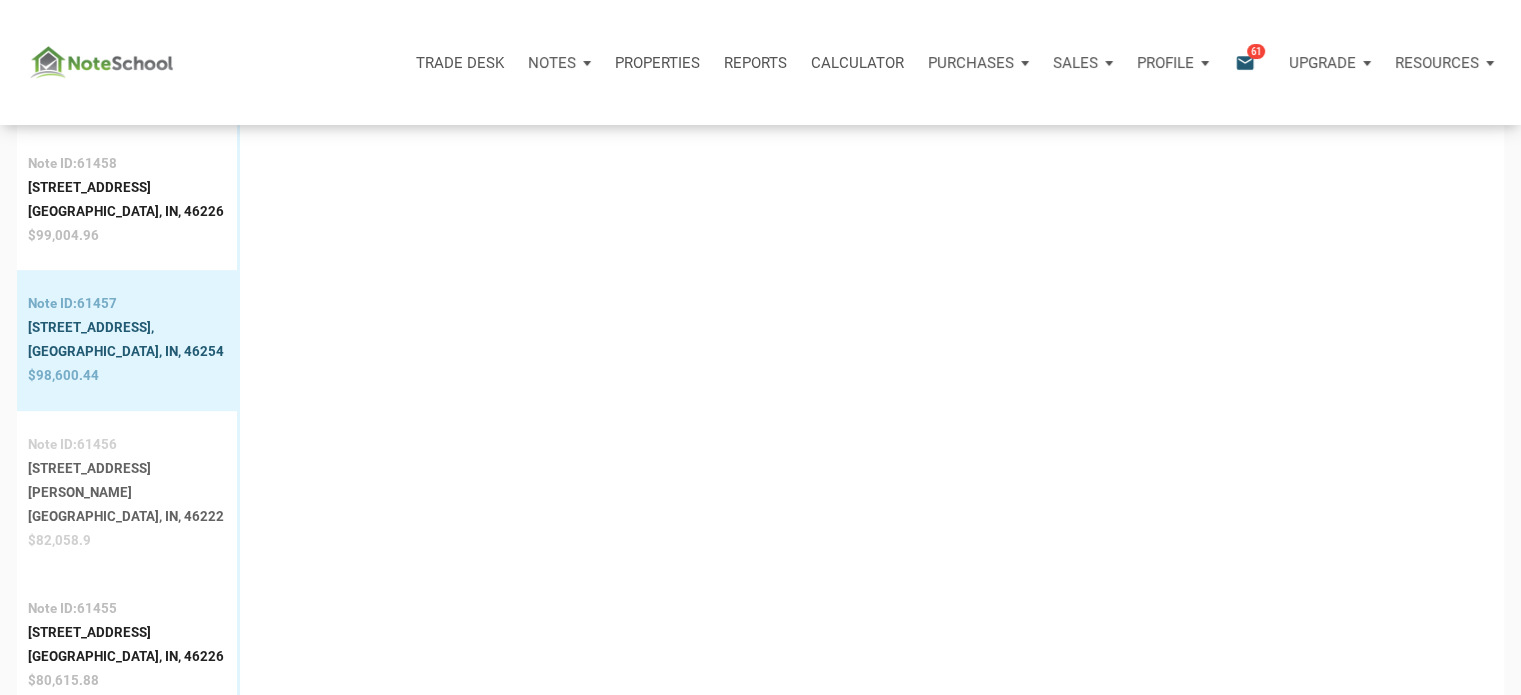 click on "1410 N Holmes Ave," at bounding box center [127, 481] 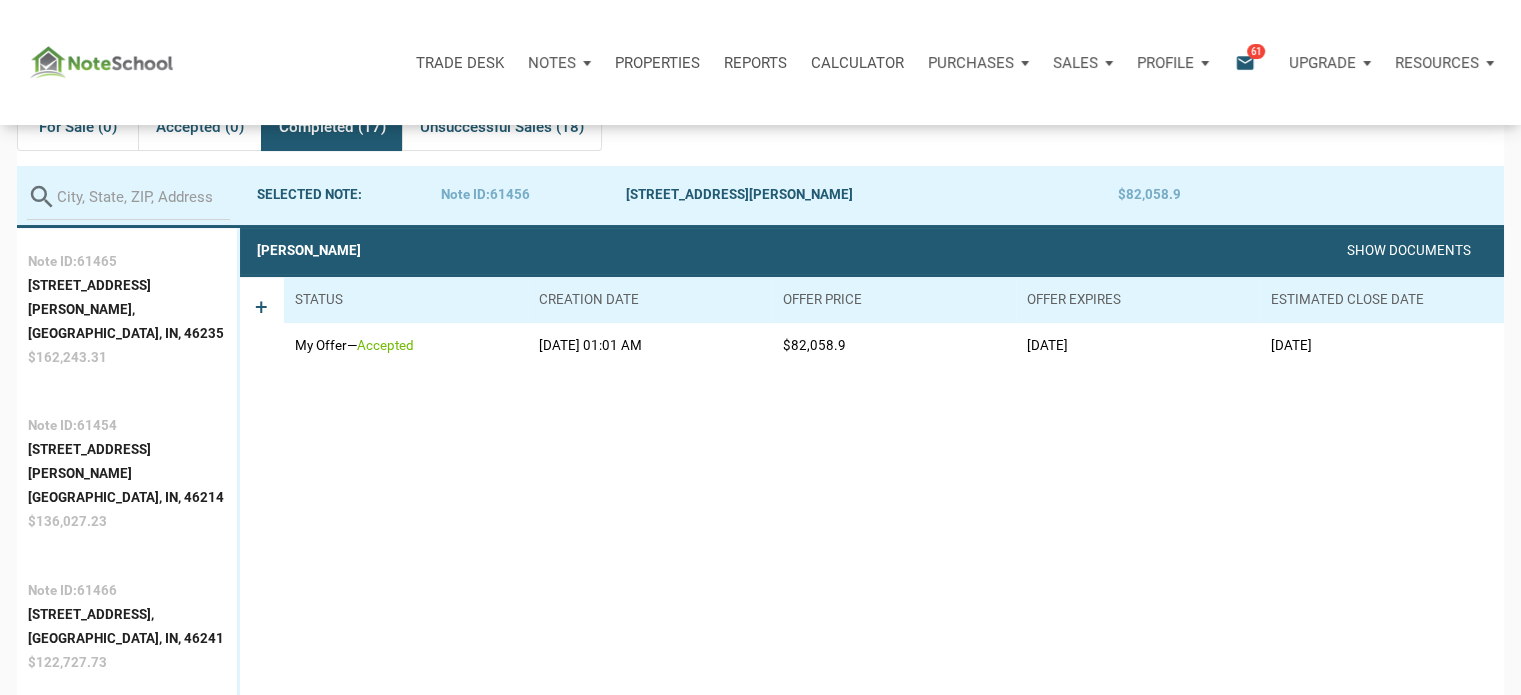 scroll, scrollTop: 124, scrollLeft: 0, axis: vertical 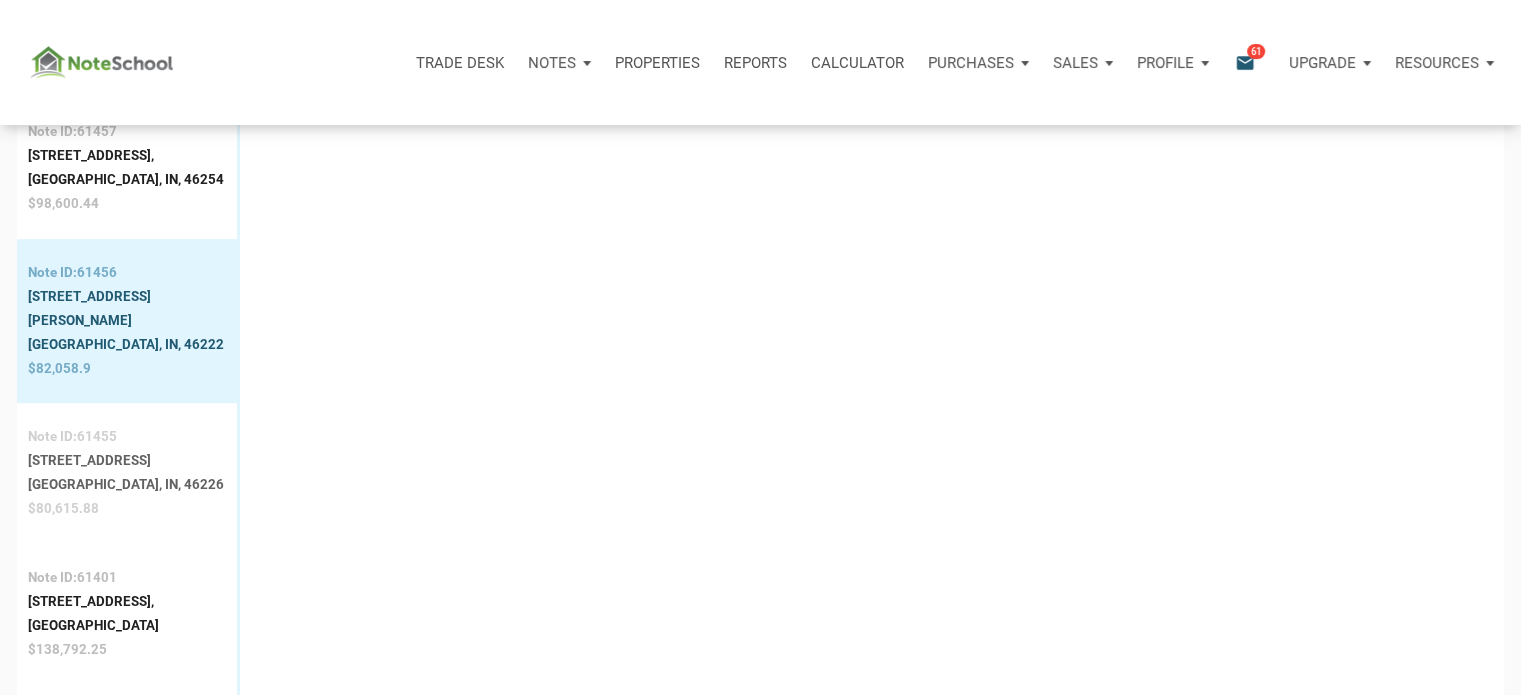 click on "Indianapolis, IN, 46226" at bounding box center (126, 485) 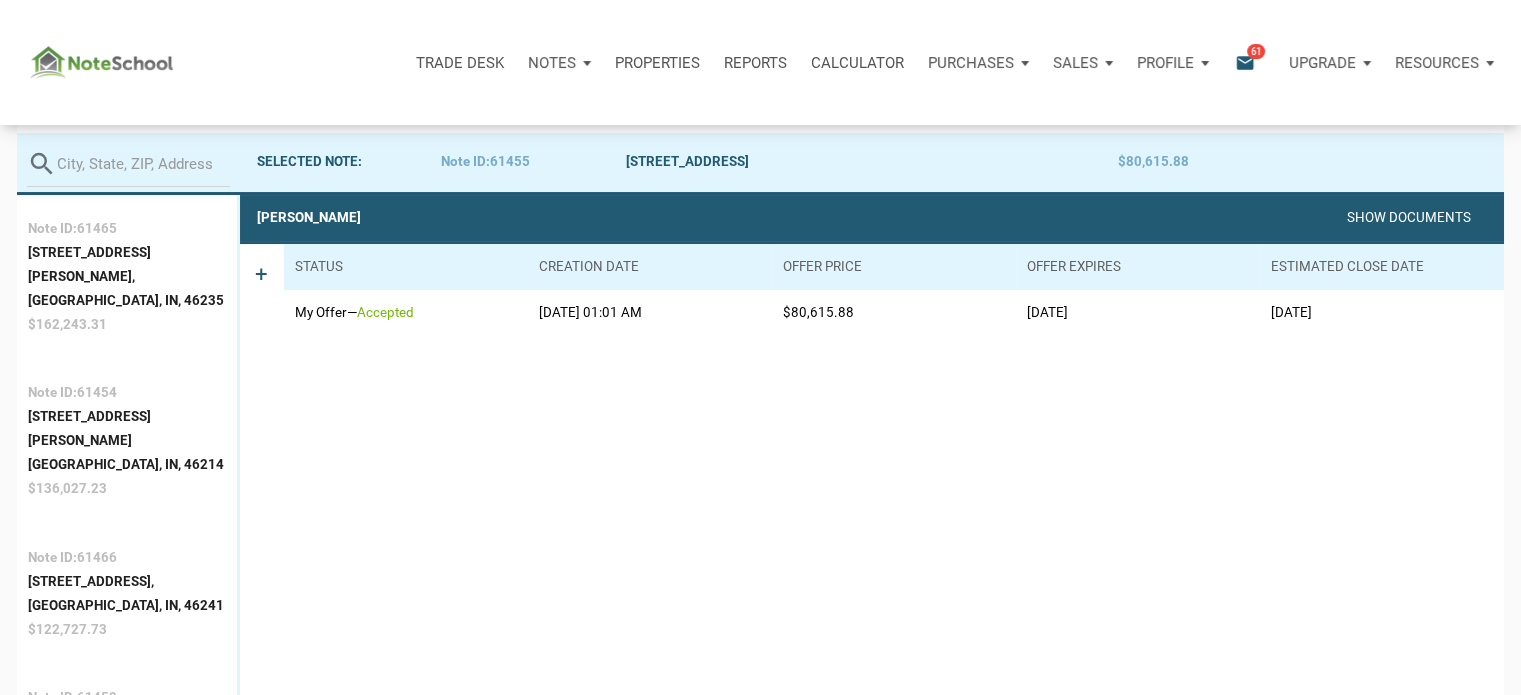 scroll, scrollTop: 124, scrollLeft: 0, axis: vertical 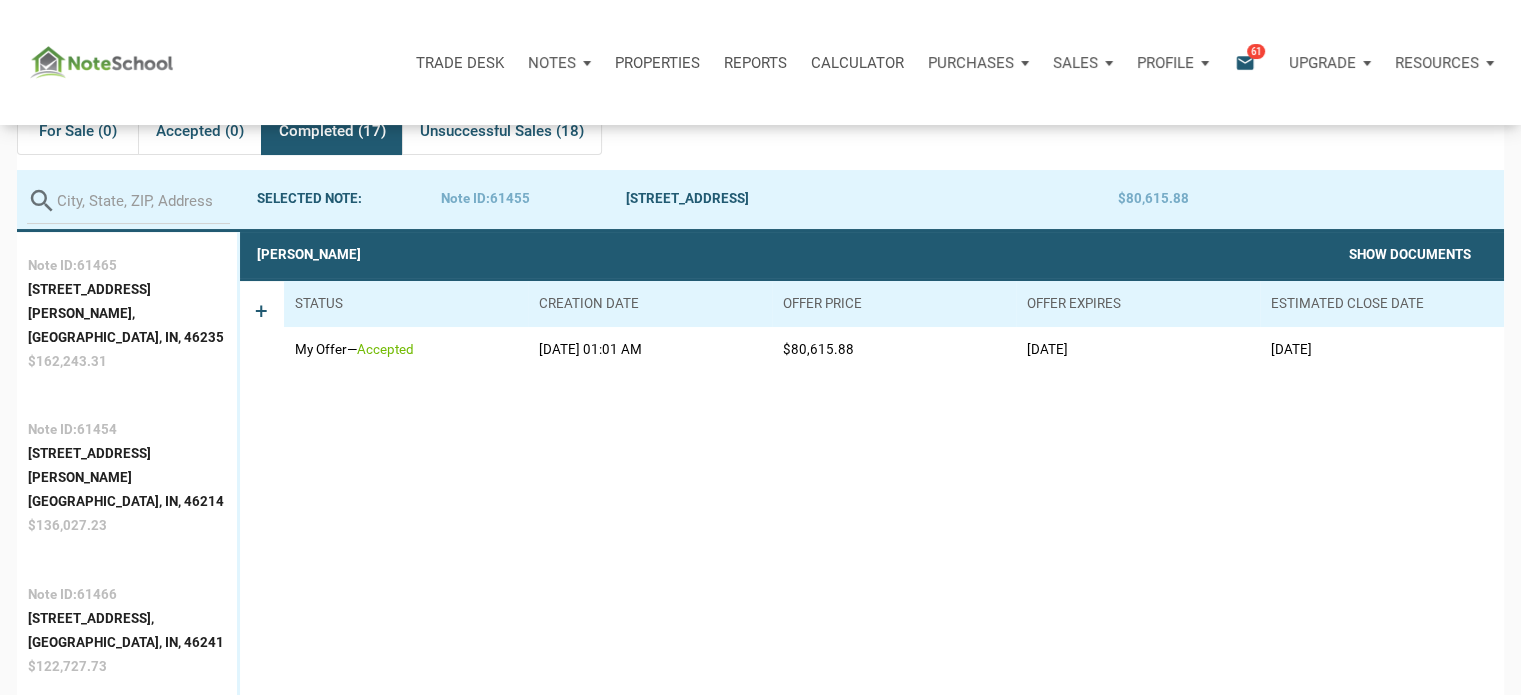 click on "Show Documents" at bounding box center (1410, 254) 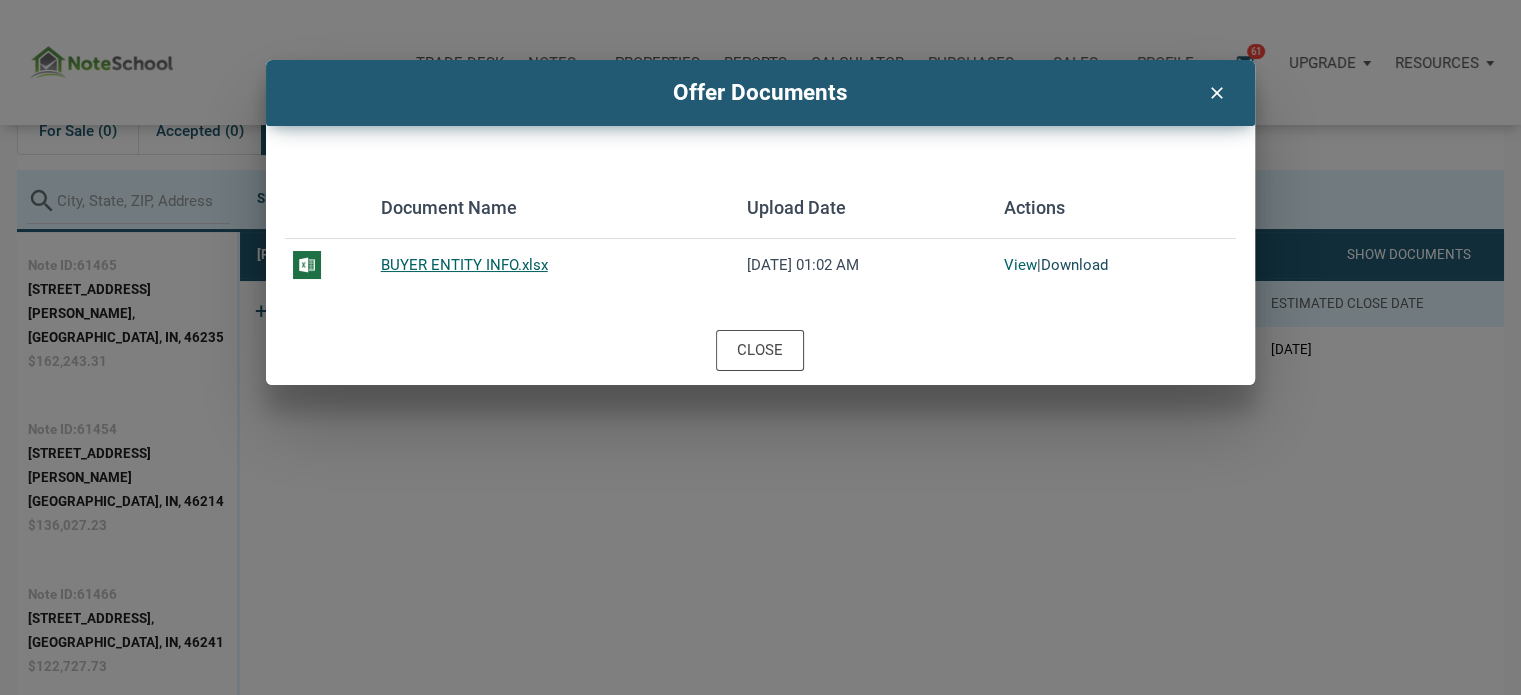 click on "Download" at bounding box center (1074, 265) 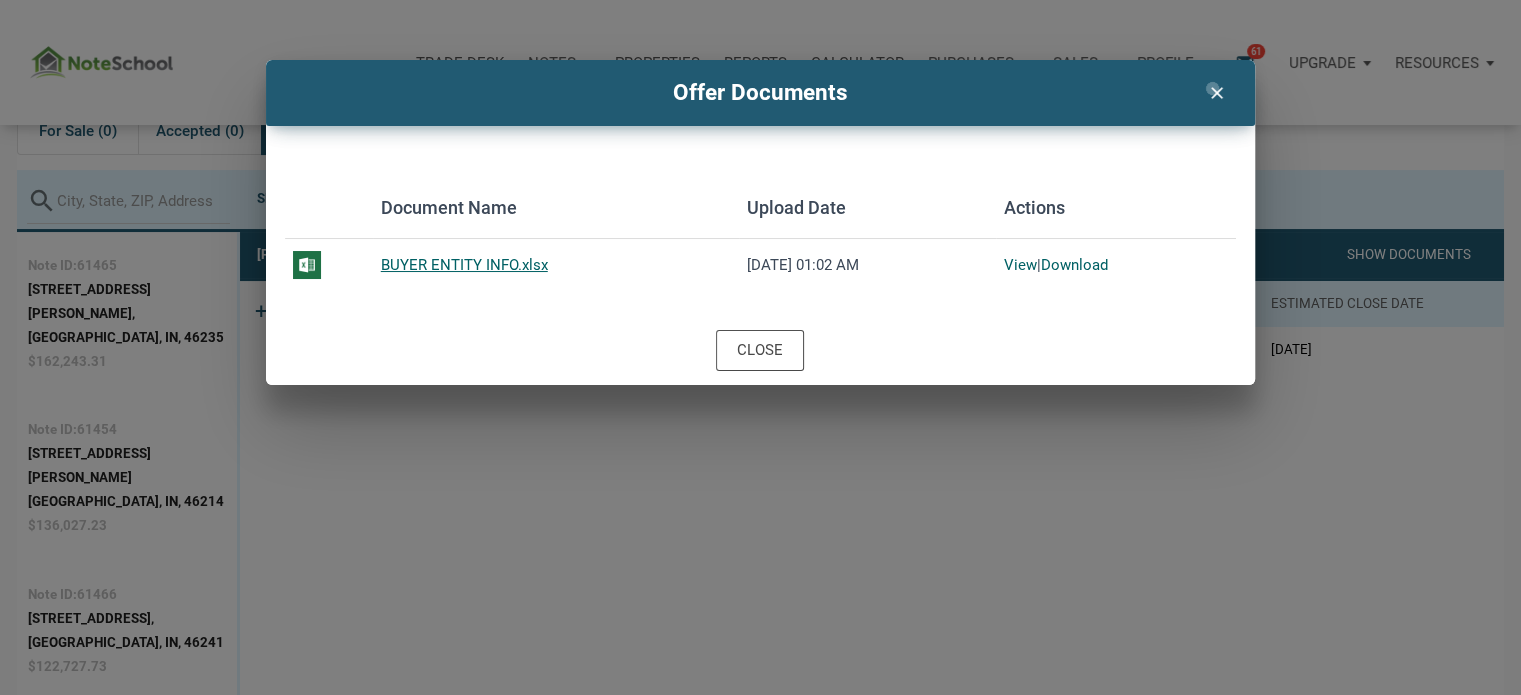 click on "clear" at bounding box center (1216, 91) 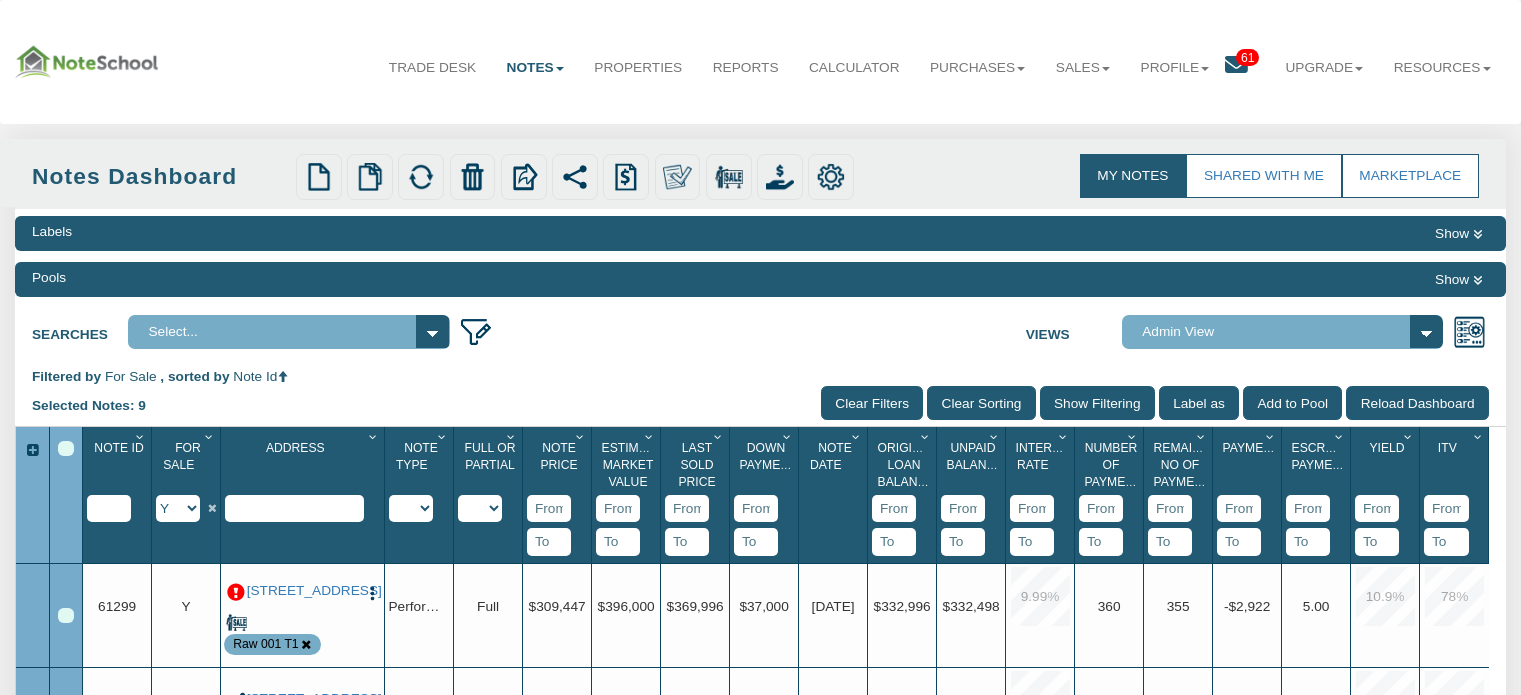 scroll, scrollTop: 176, scrollLeft: 0, axis: vertical 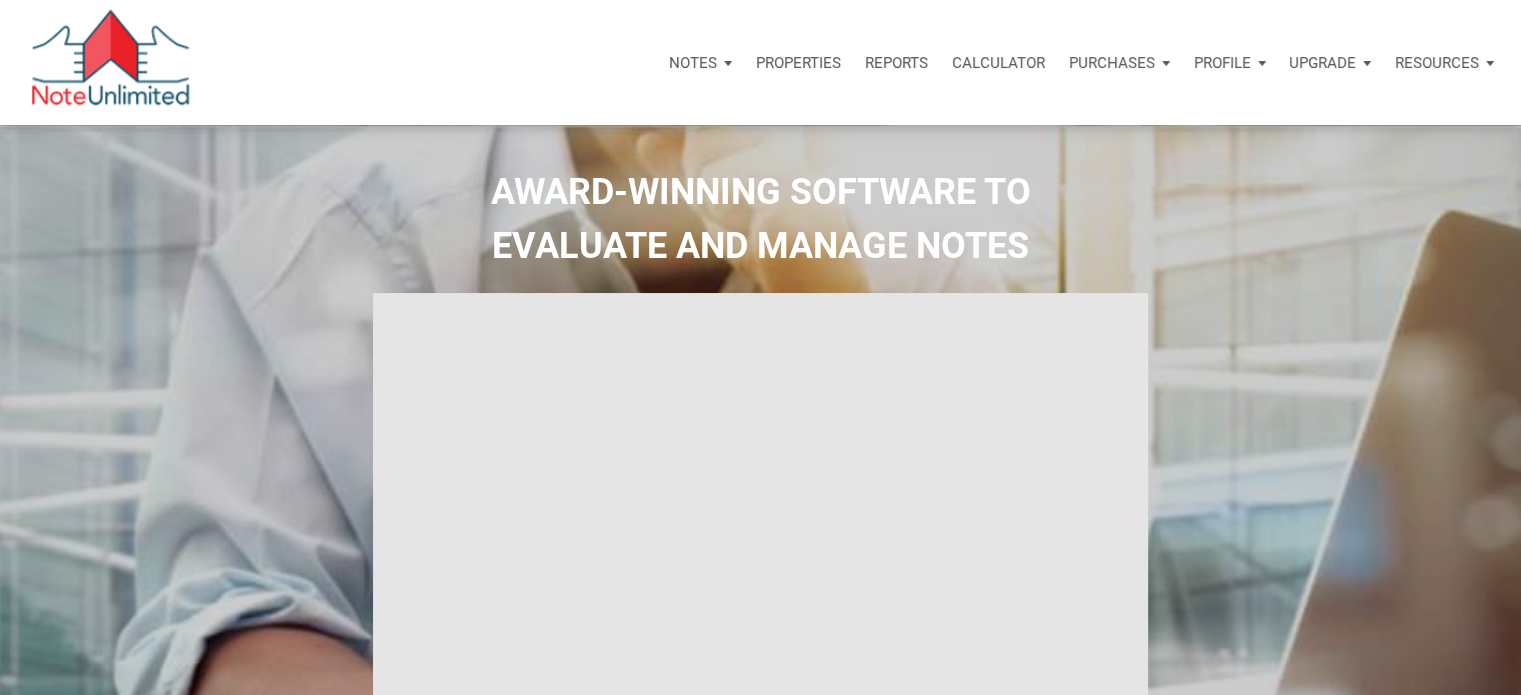 select 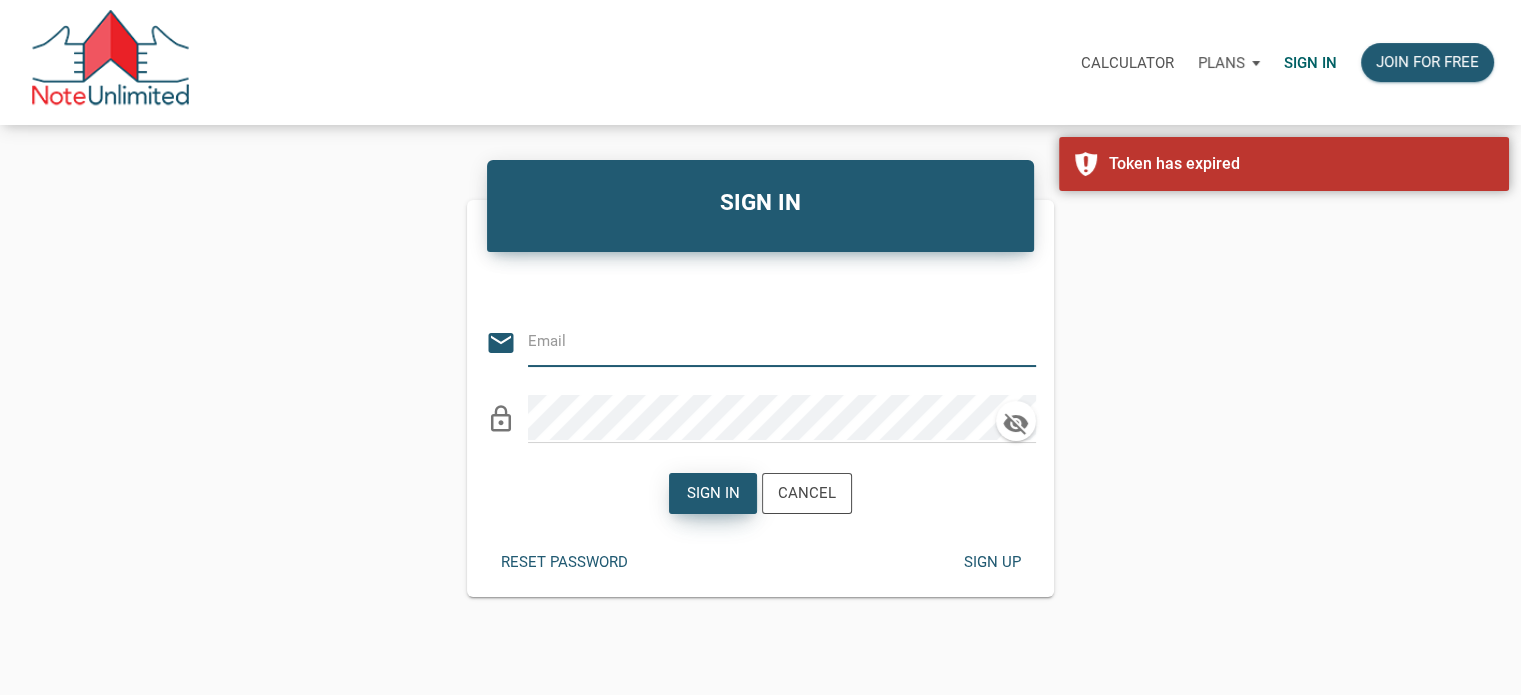 type on "[EMAIL_ADDRESS][DOMAIN_NAME]" 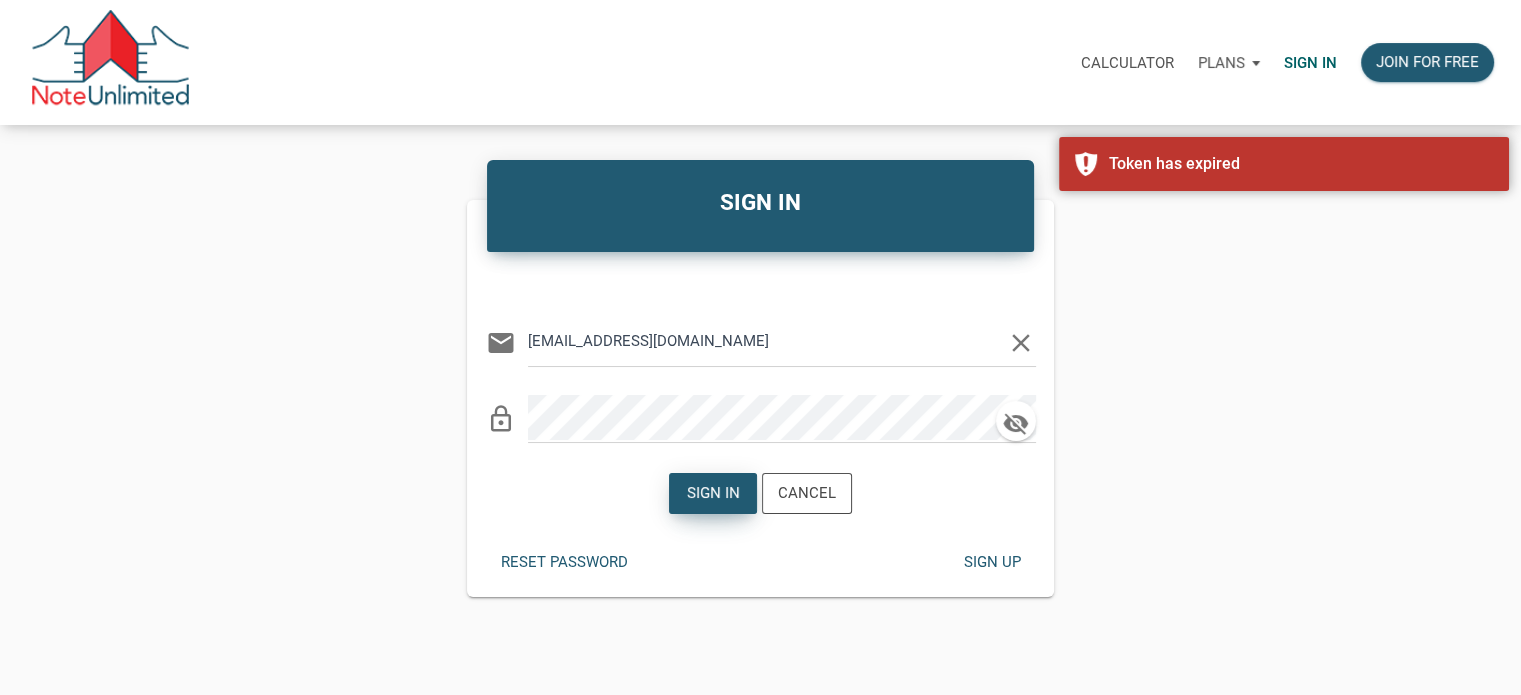 click on "Sign in" at bounding box center (713, 493) 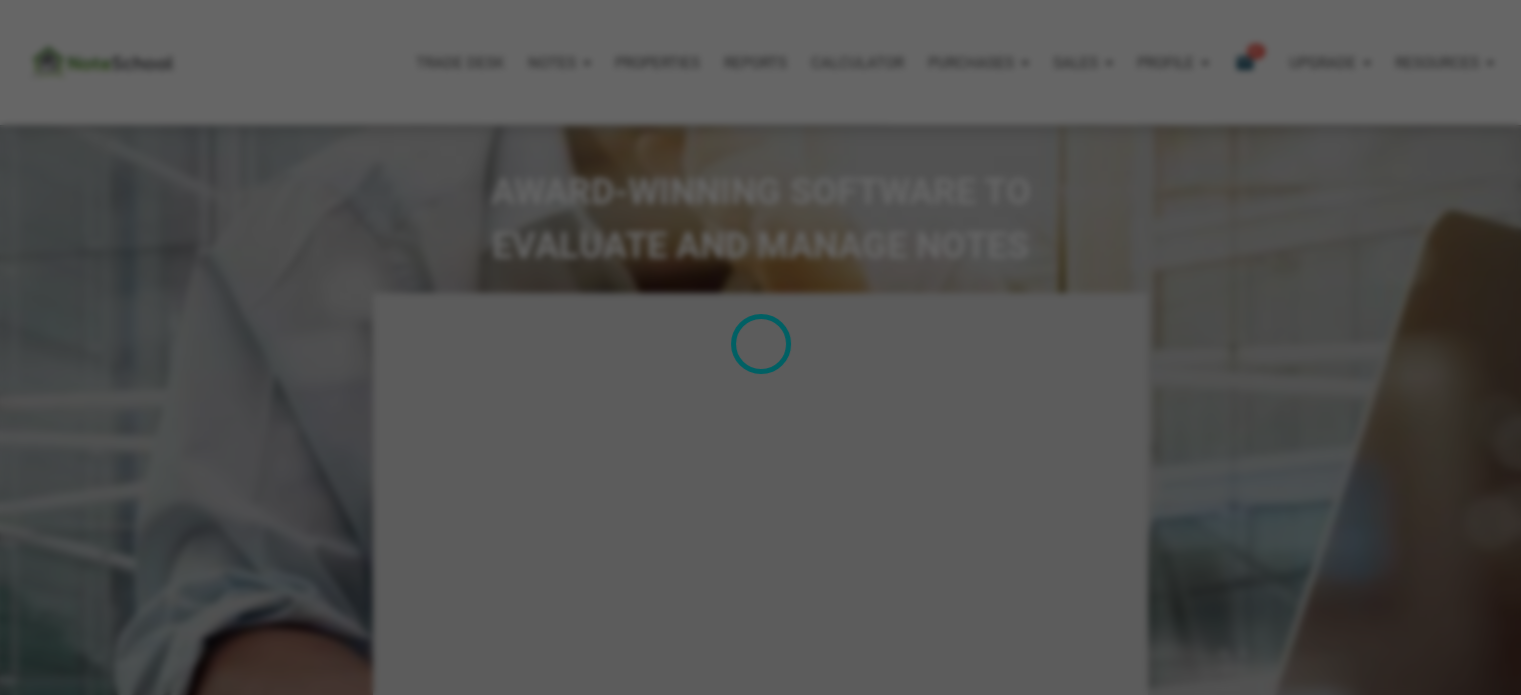 type on "Introduction to new features" 